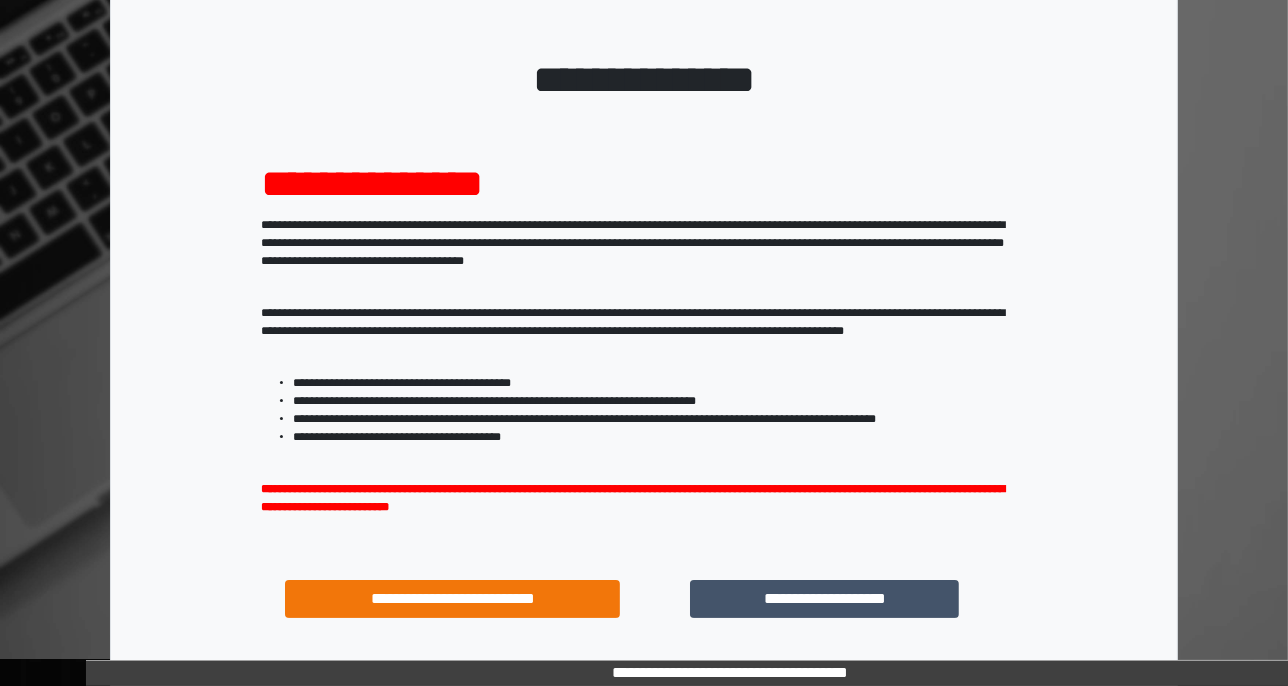 scroll, scrollTop: 240, scrollLeft: 0, axis: vertical 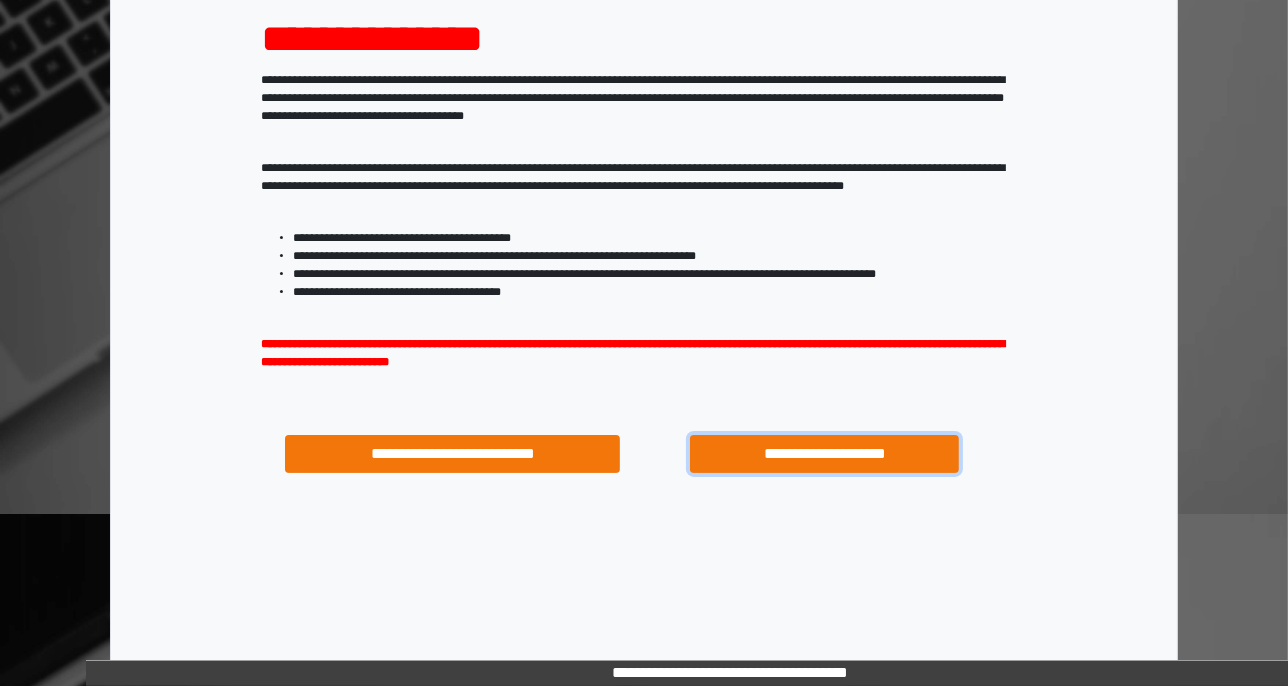 click on "**********" at bounding box center (824, 454) 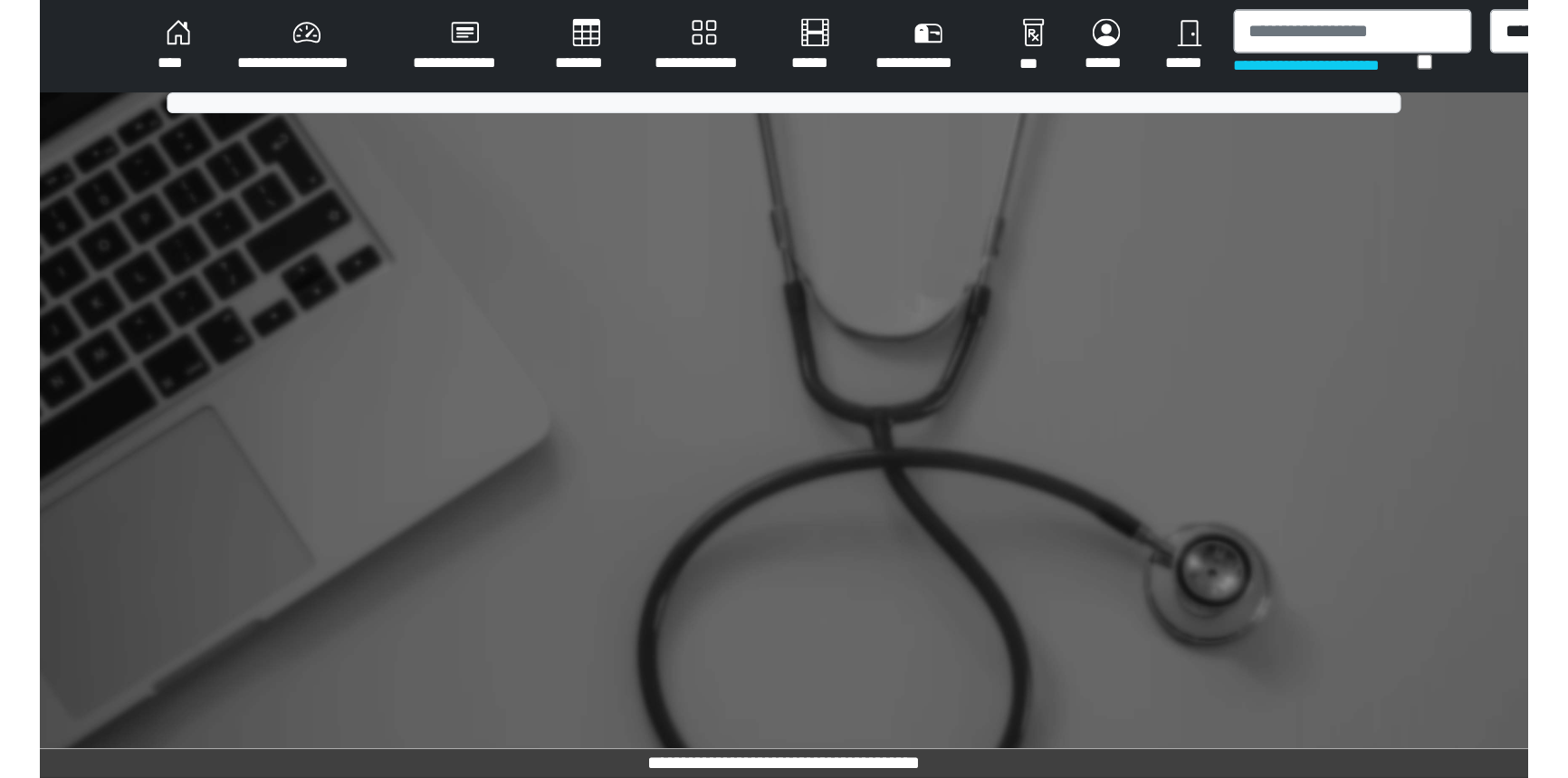 scroll, scrollTop: 0, scrollLeft: 0, axis: both 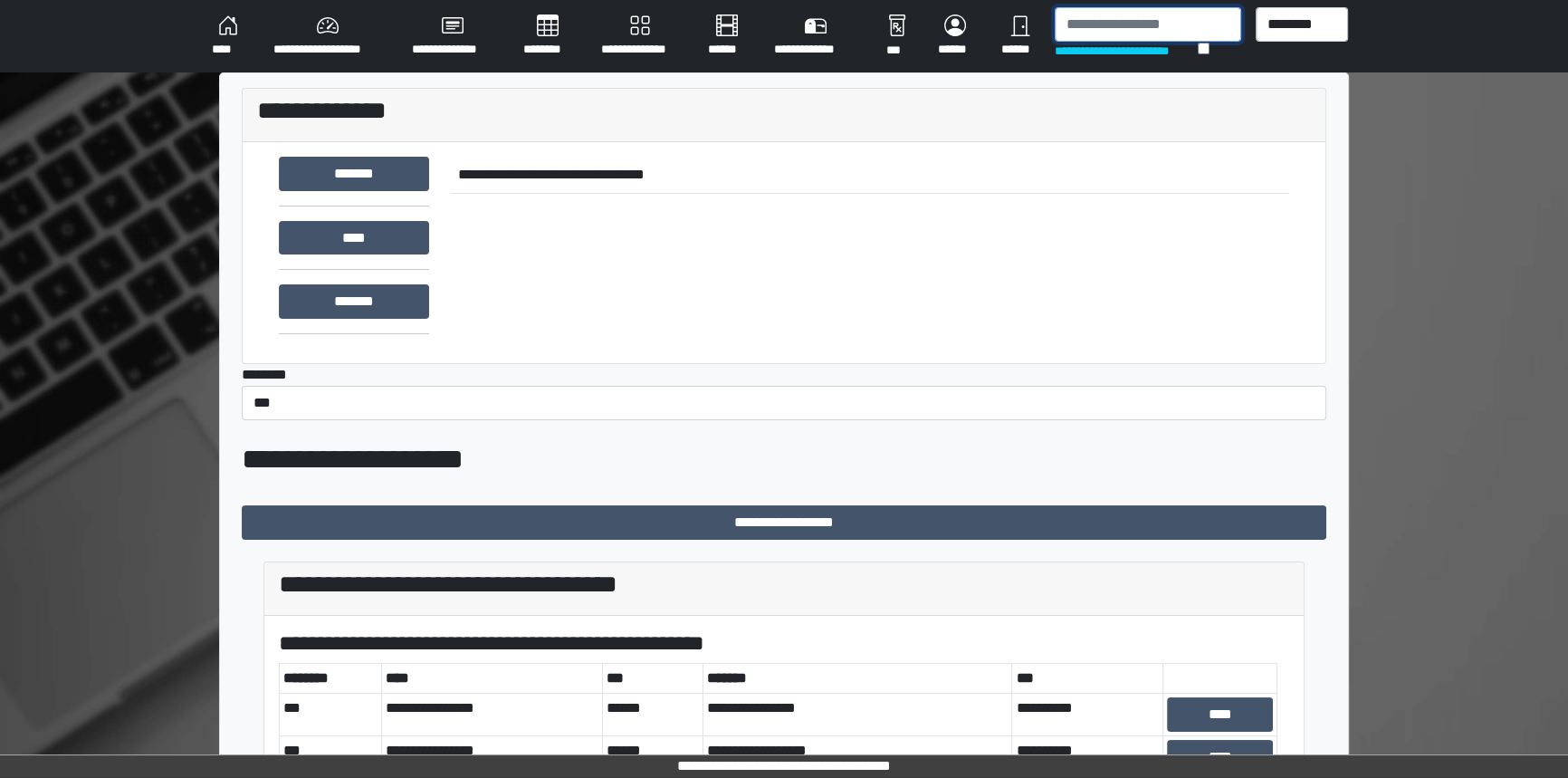 click at bounding box center (1148, 24) 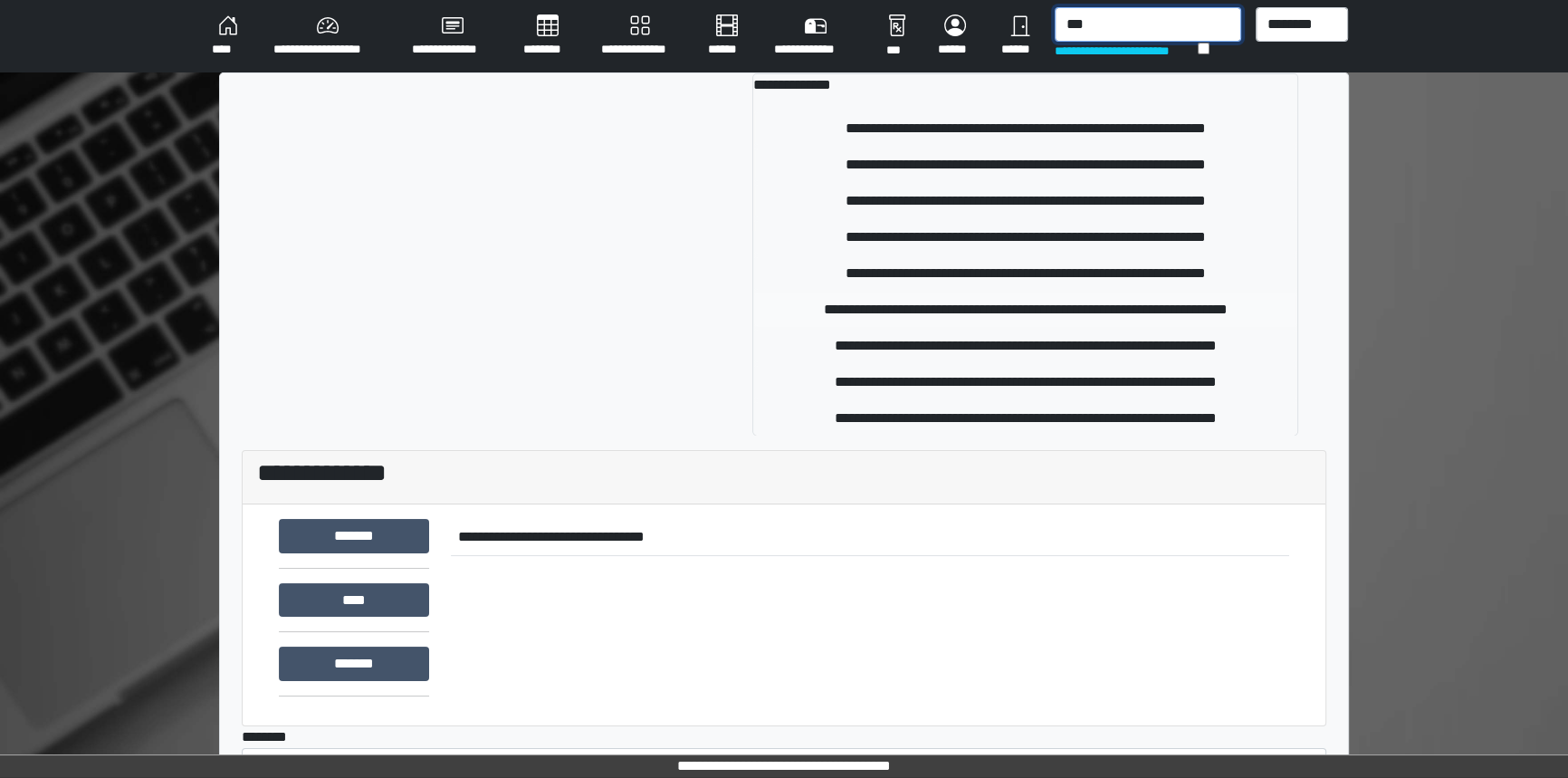 type on "***" 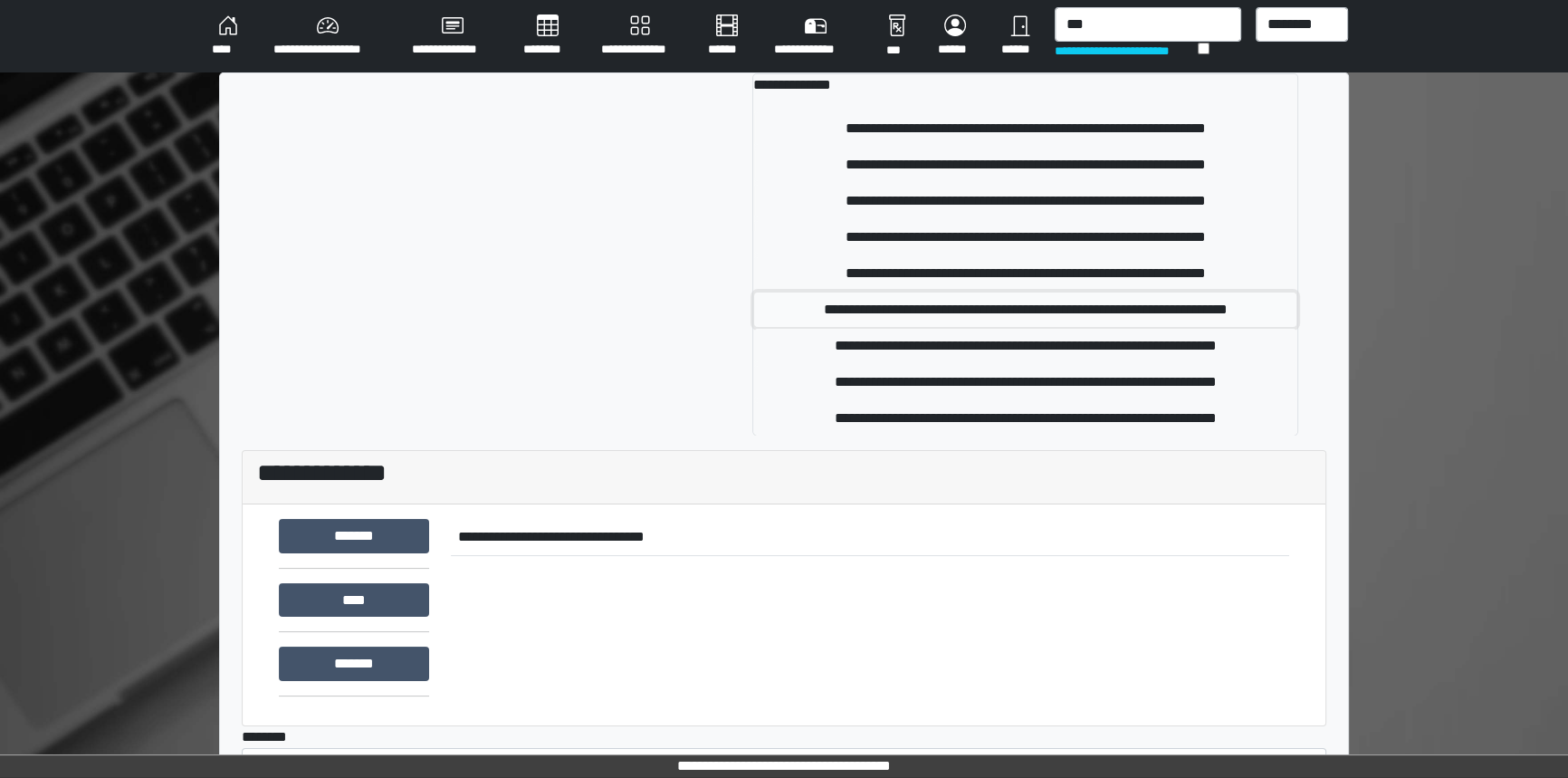 click on "**********" at bounding box center (1025, 310) 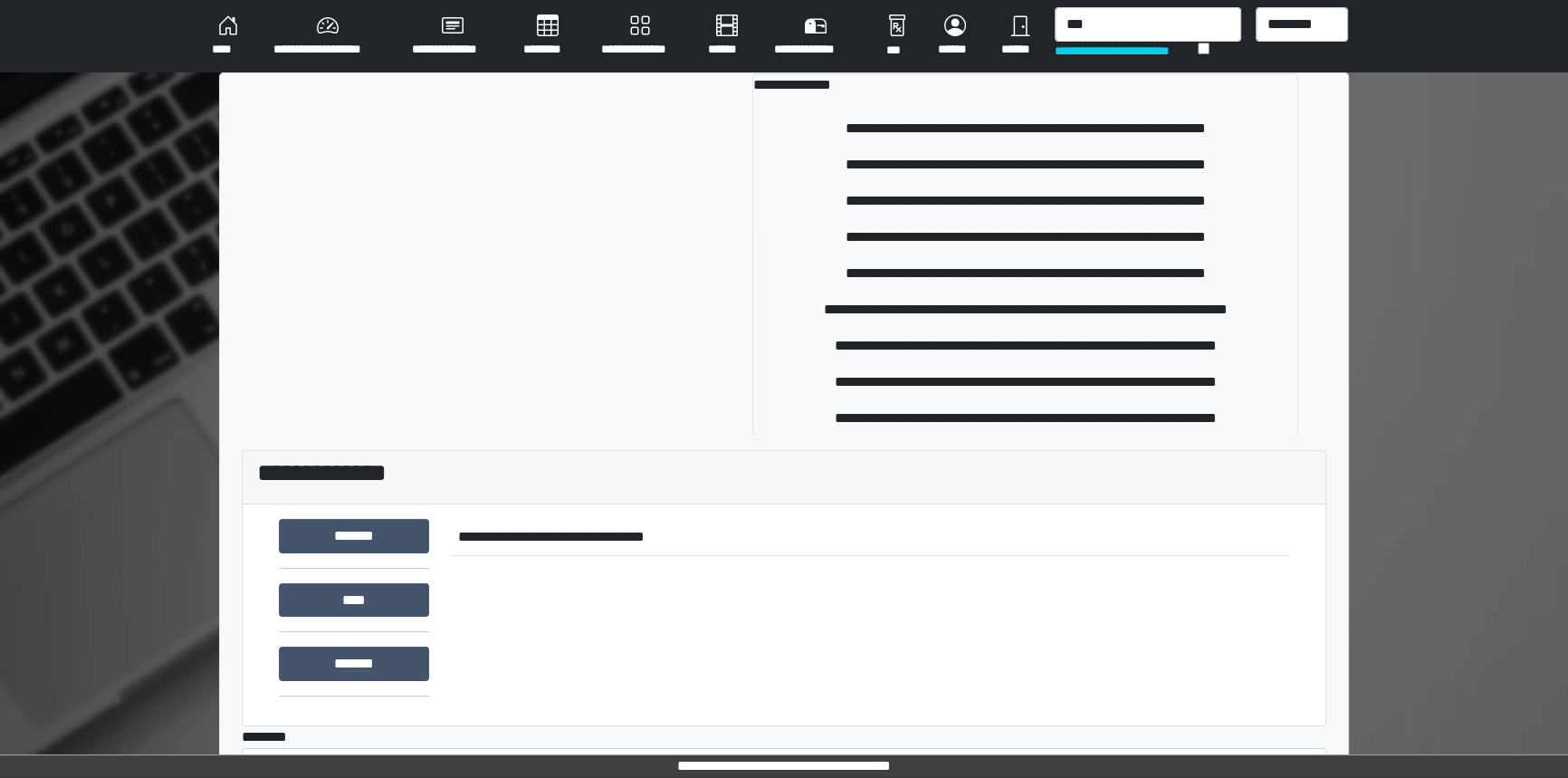 type 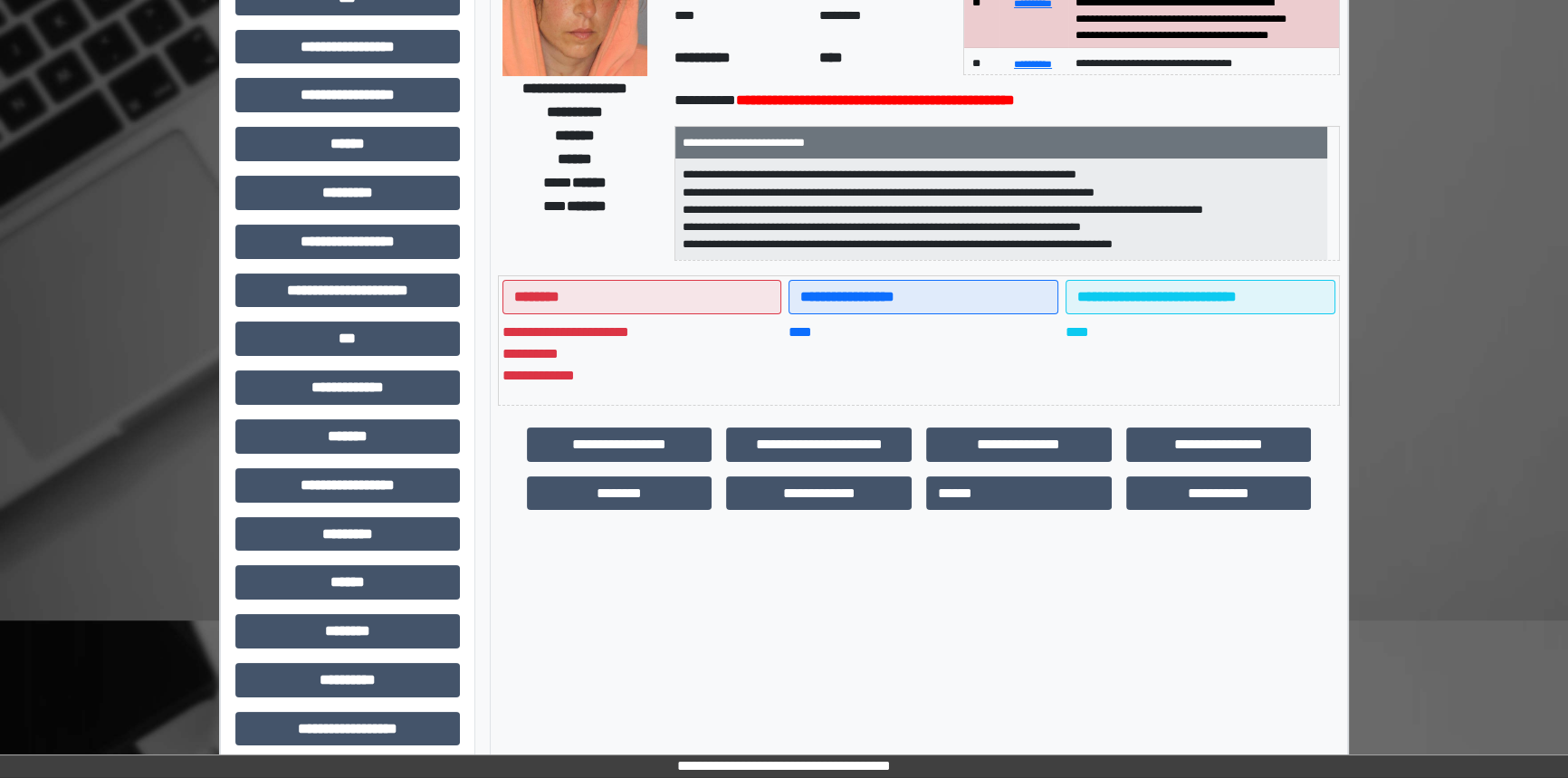 scroll, scrollTop: 281, scrollLeft: 0, axis: vertical 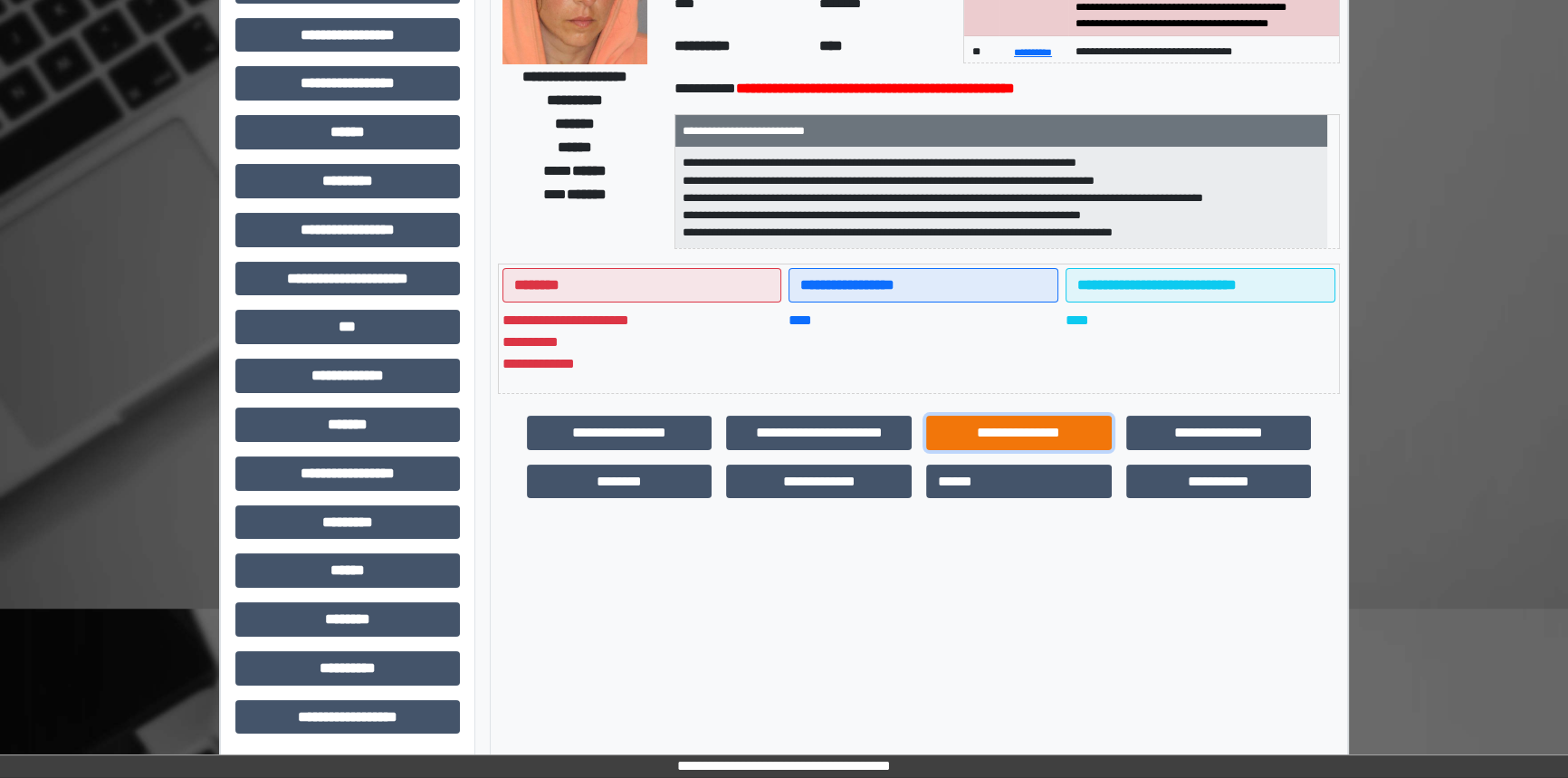 click on "**********" at bounding box center (1018, 433) 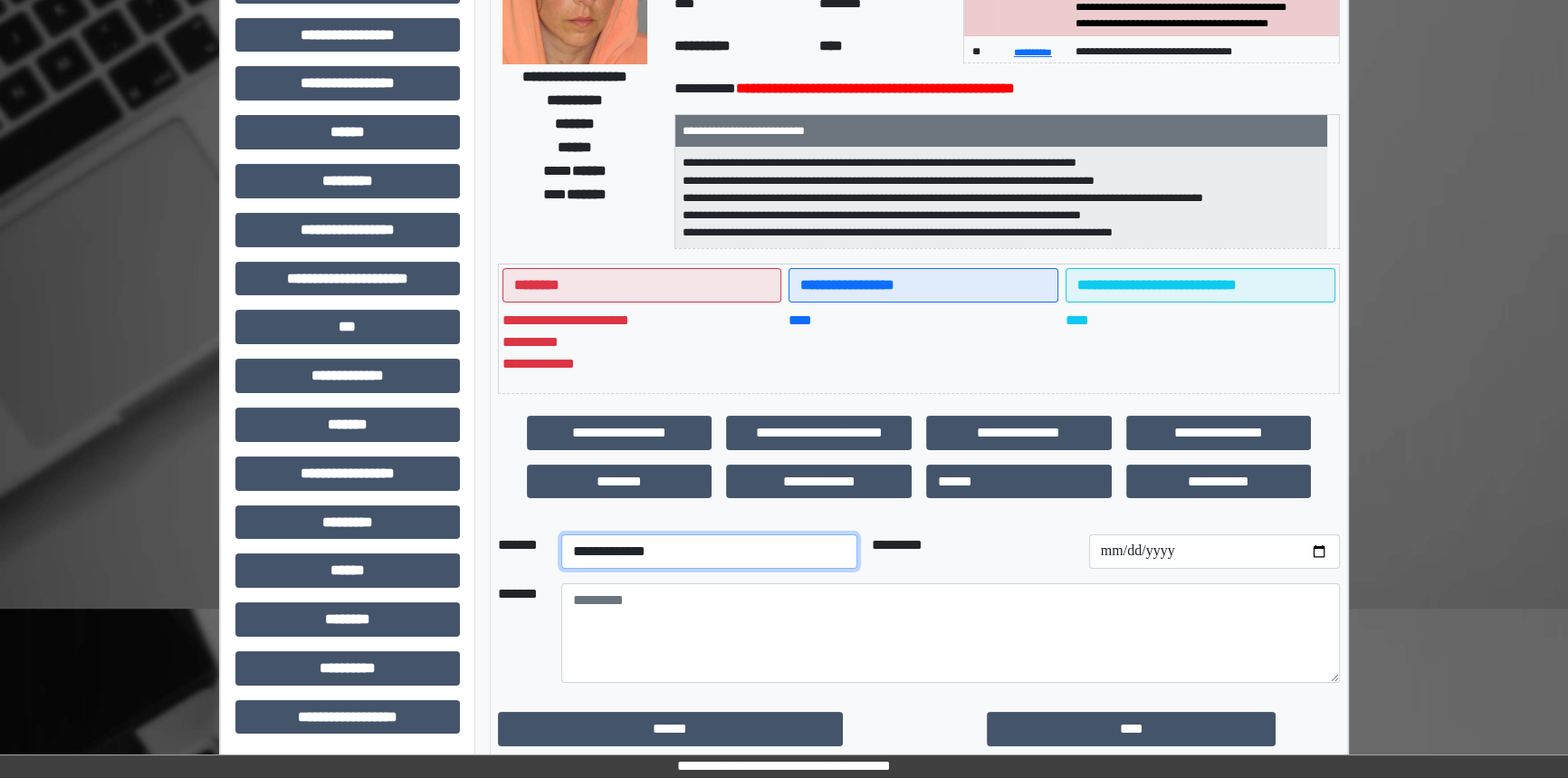 click on "**********" at bounding box center [709, 552] 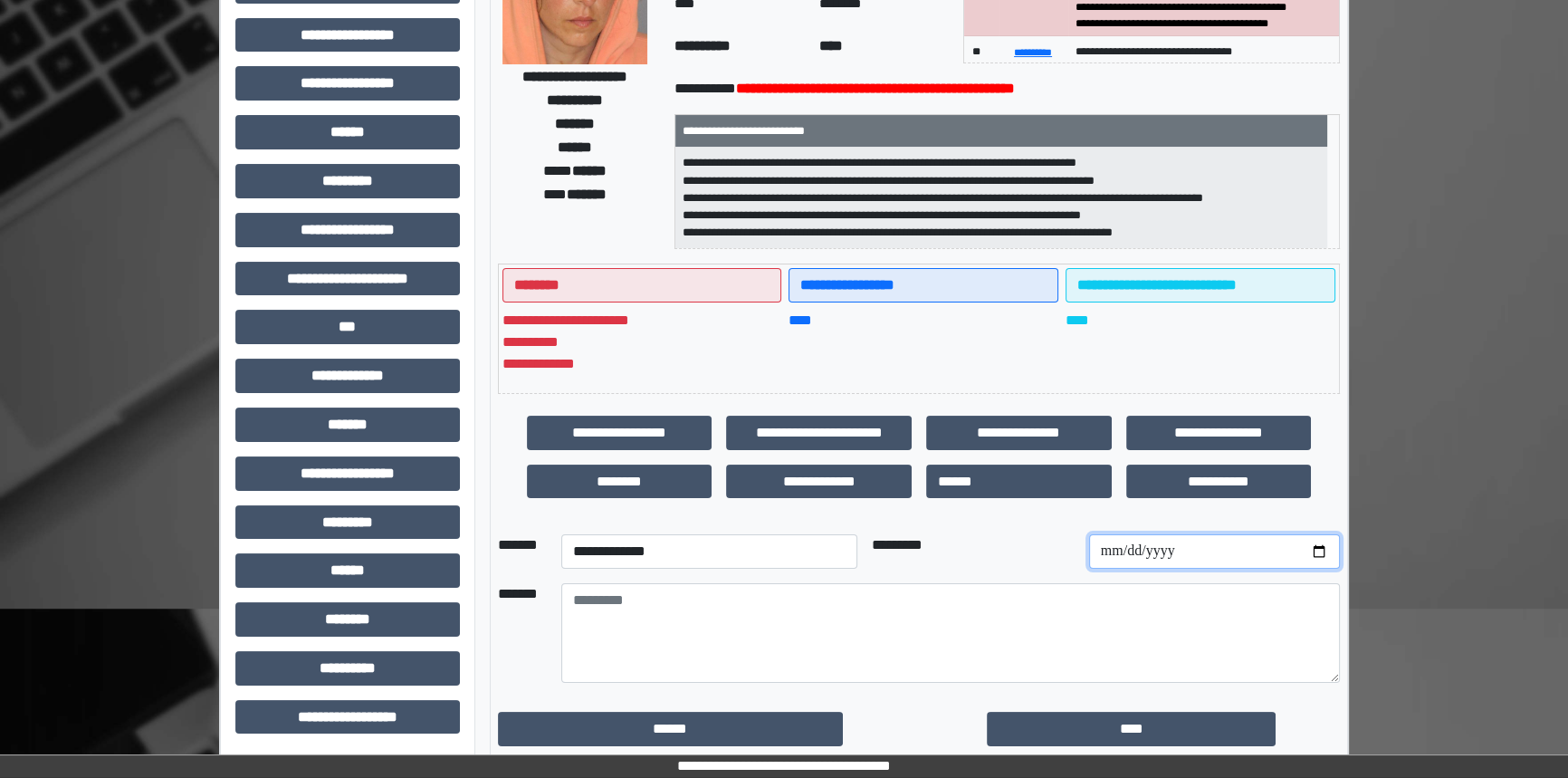 click at bounding box center [1214, 552] 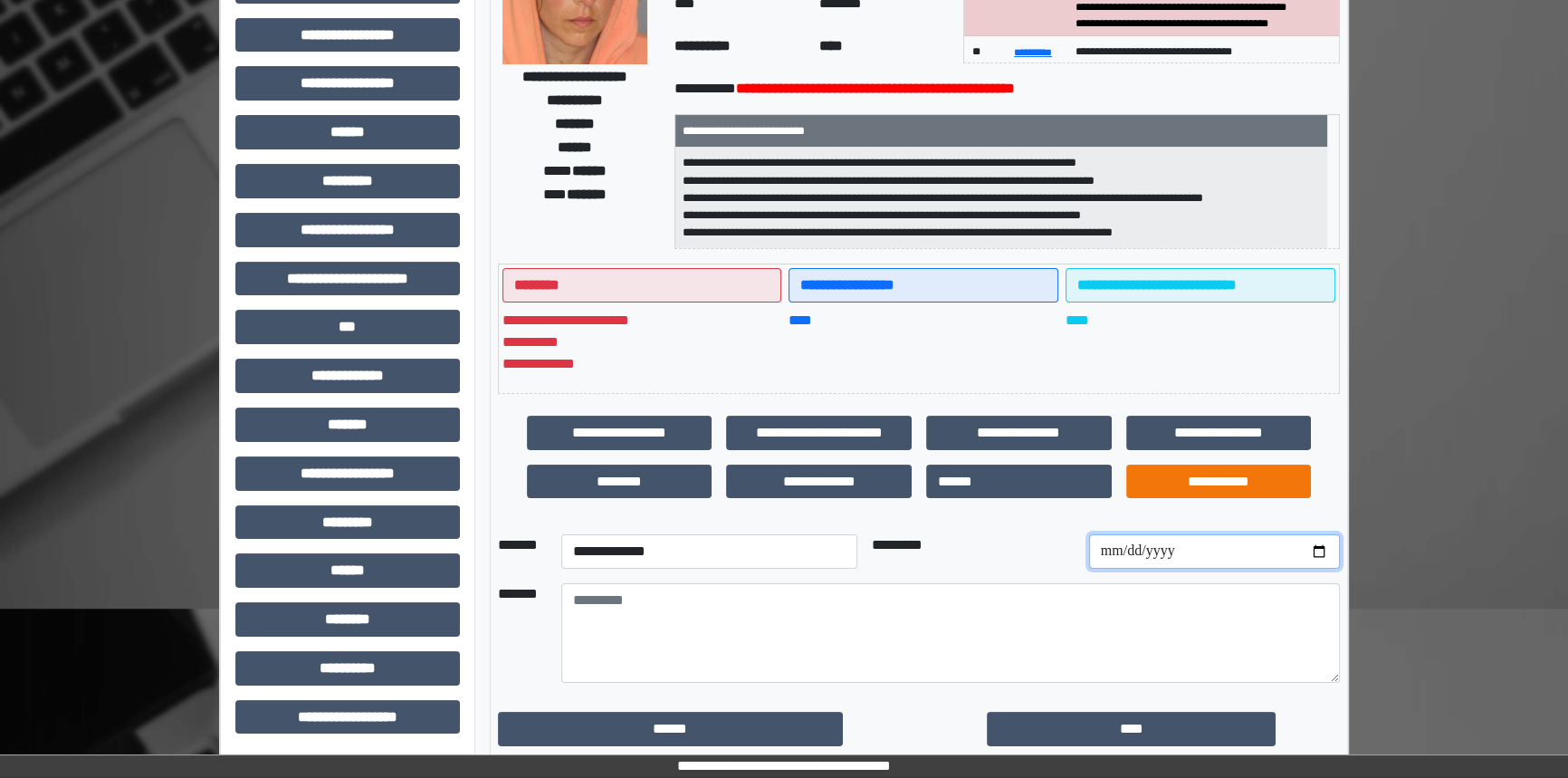 type on "**********" 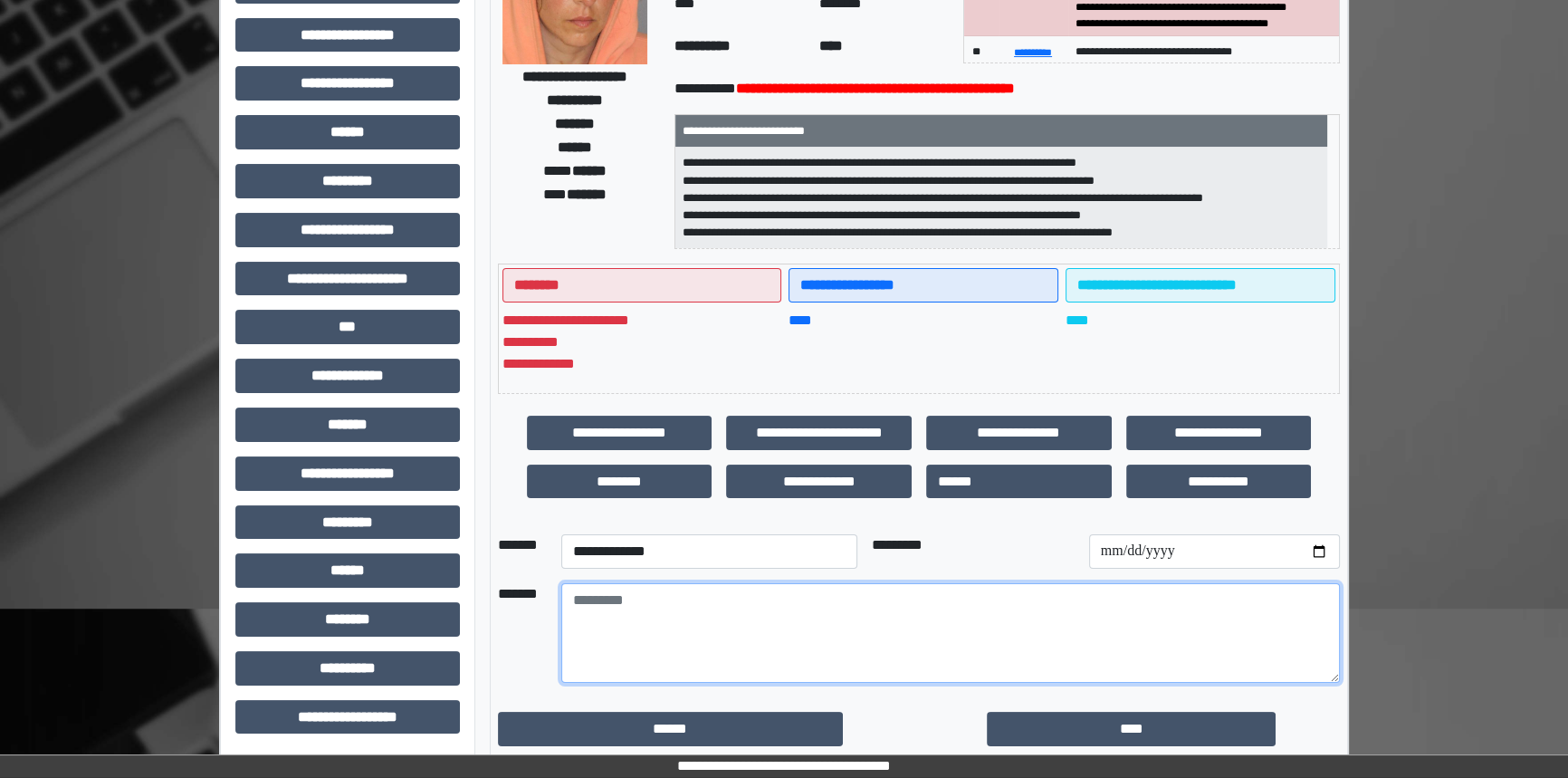click at bounding box center [951, 633] 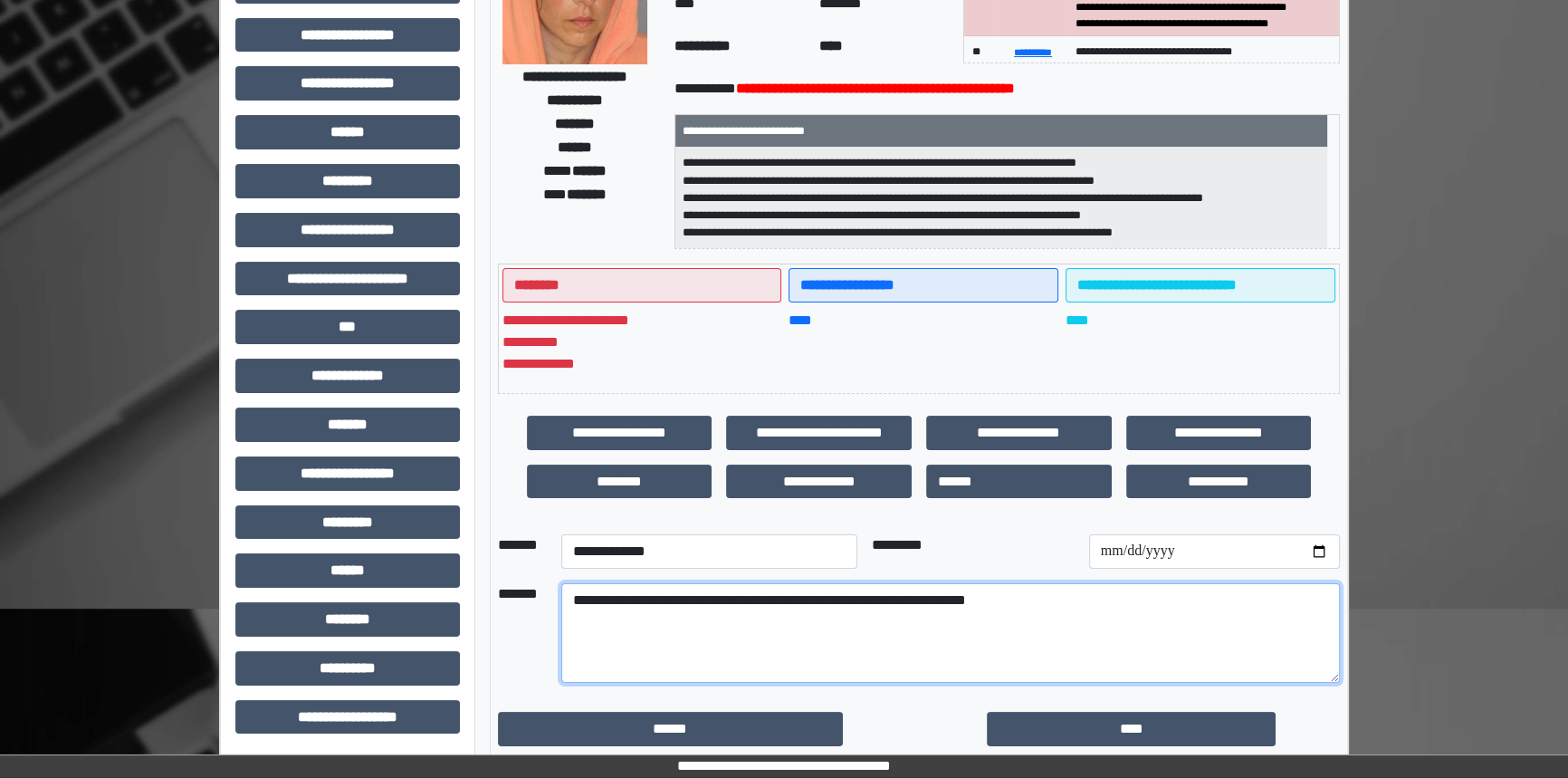 drag, startPoint x: 658, startPoint y: 599, endPoint x: 684, endPoint y: 627, distance: 38.20995 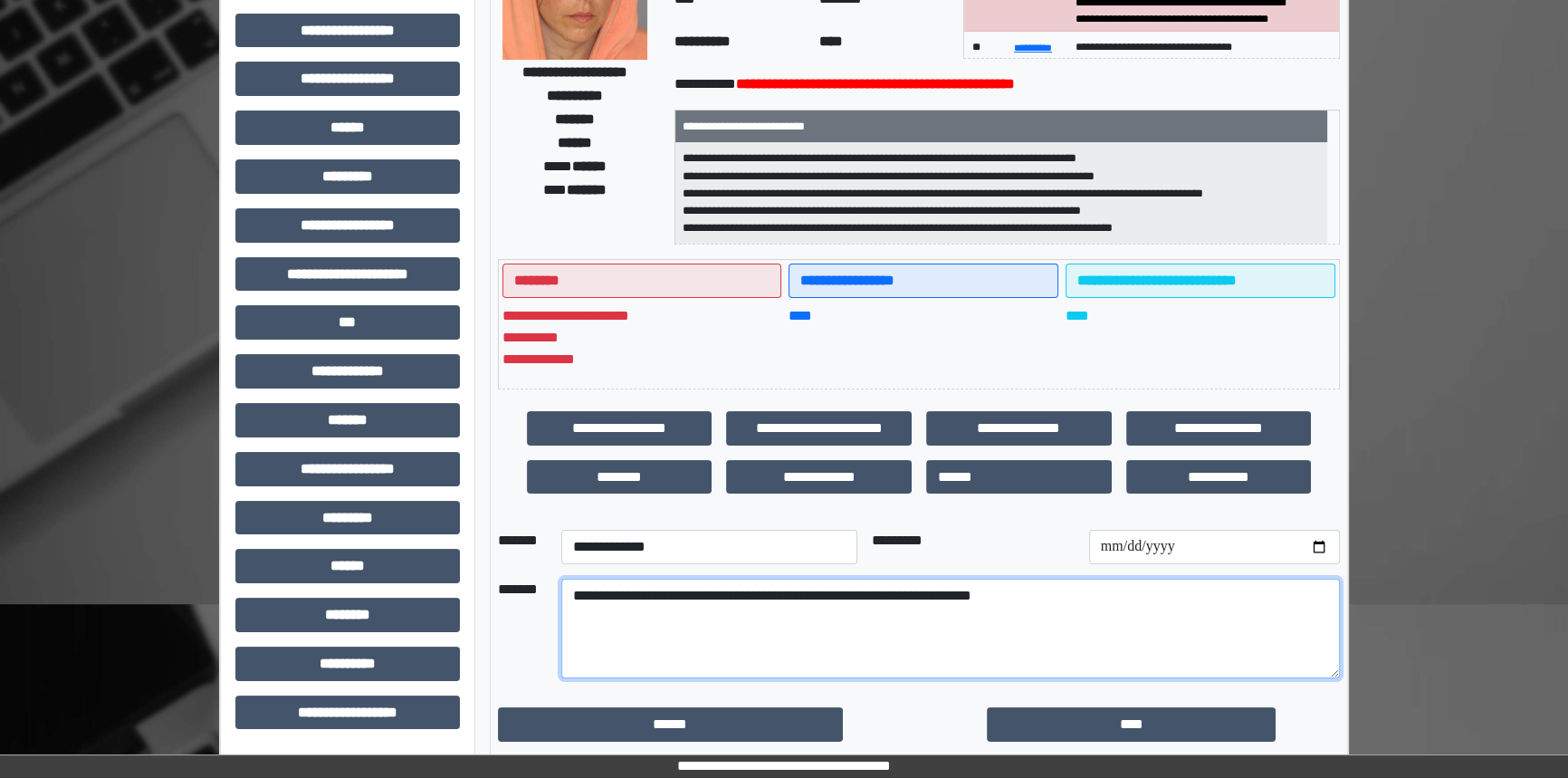 scroll, scrollTop: 286, scrollLeft: 0, axis: vertical 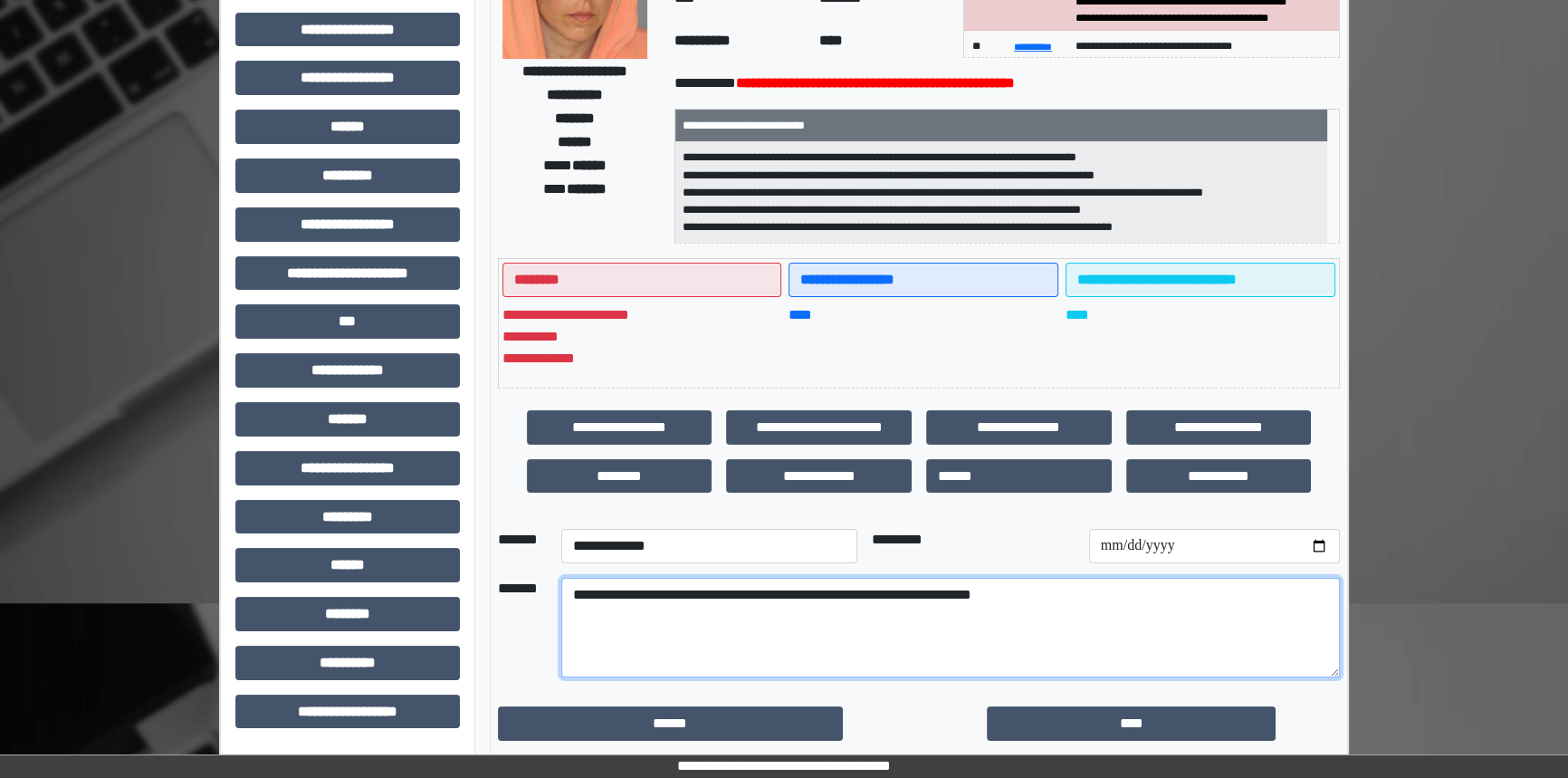 click on "**********" at bounding box center (951, 628) 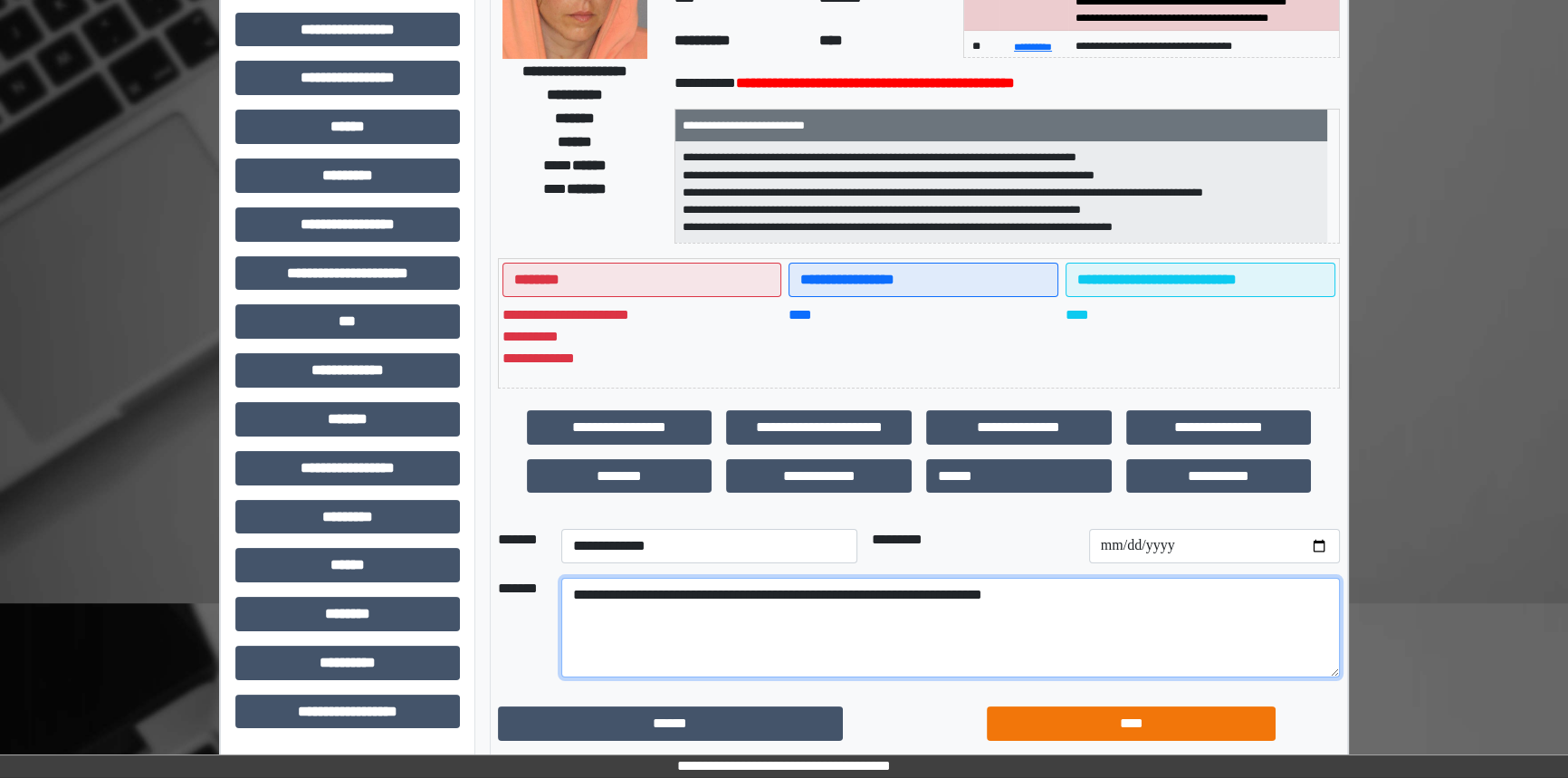 type on "**********" 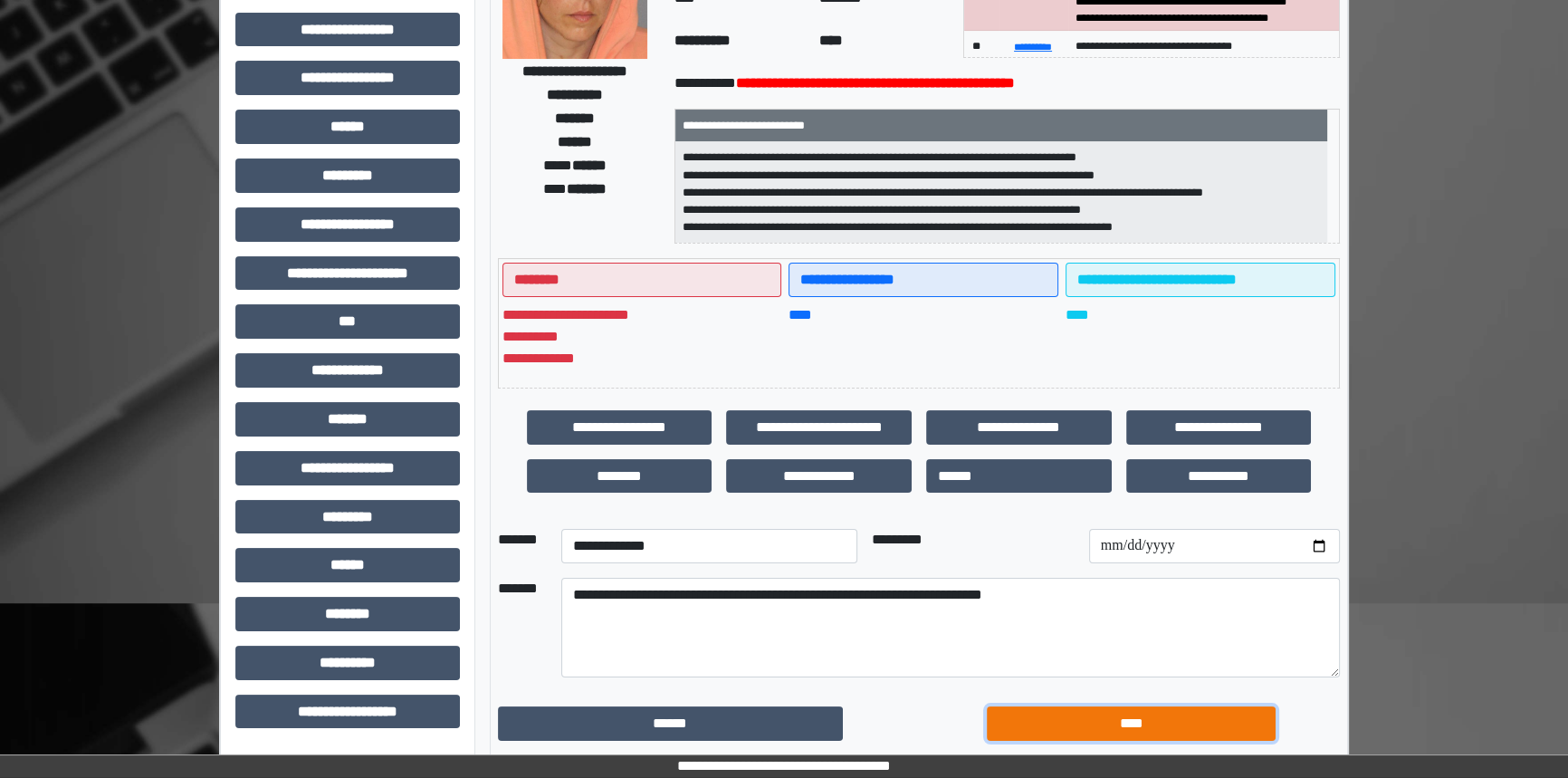 click on "****" at bounding box center (1131, 724) 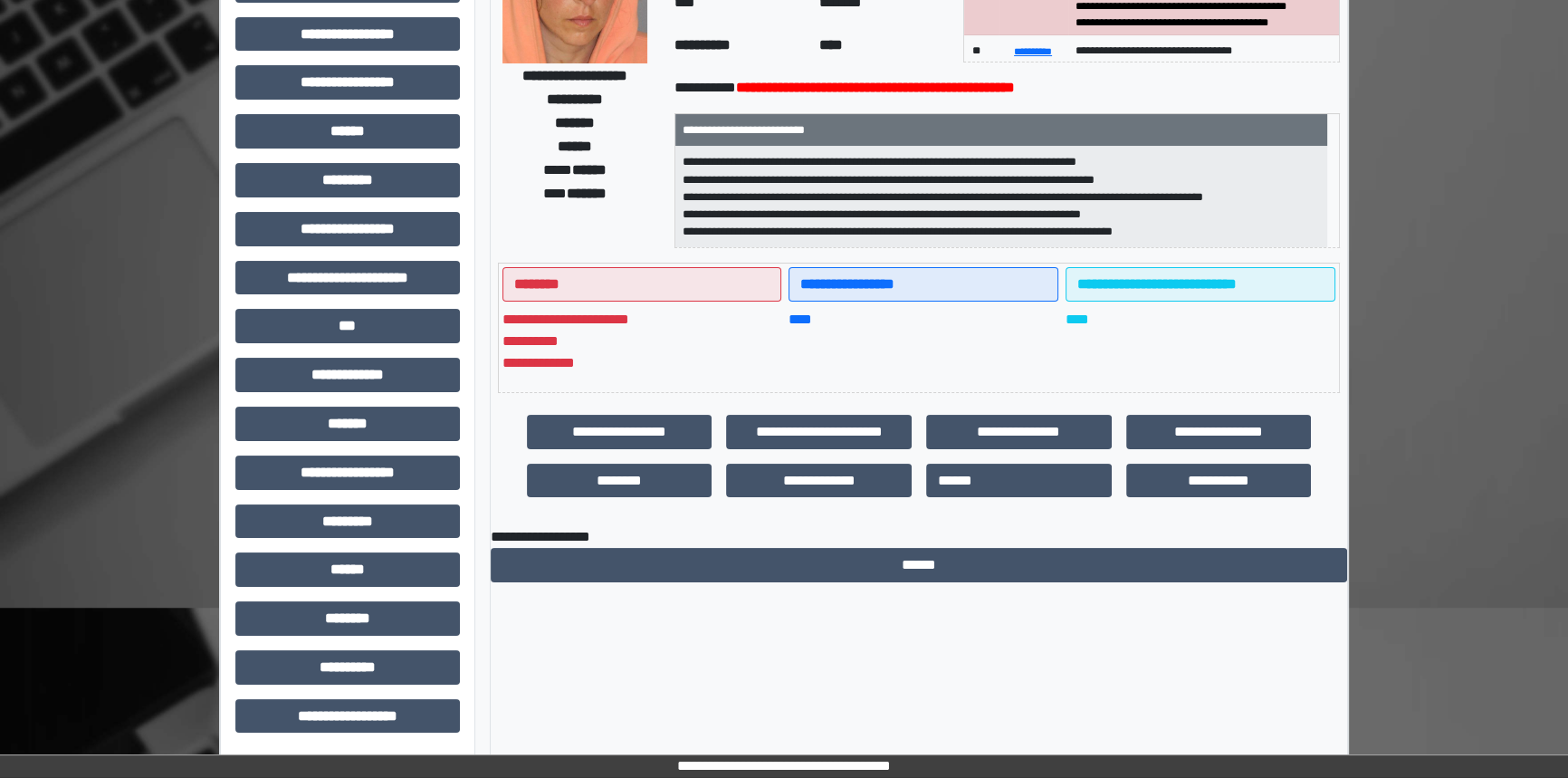 scroll, scrollTop: 281, scrollLeft: 0, axis: vertical 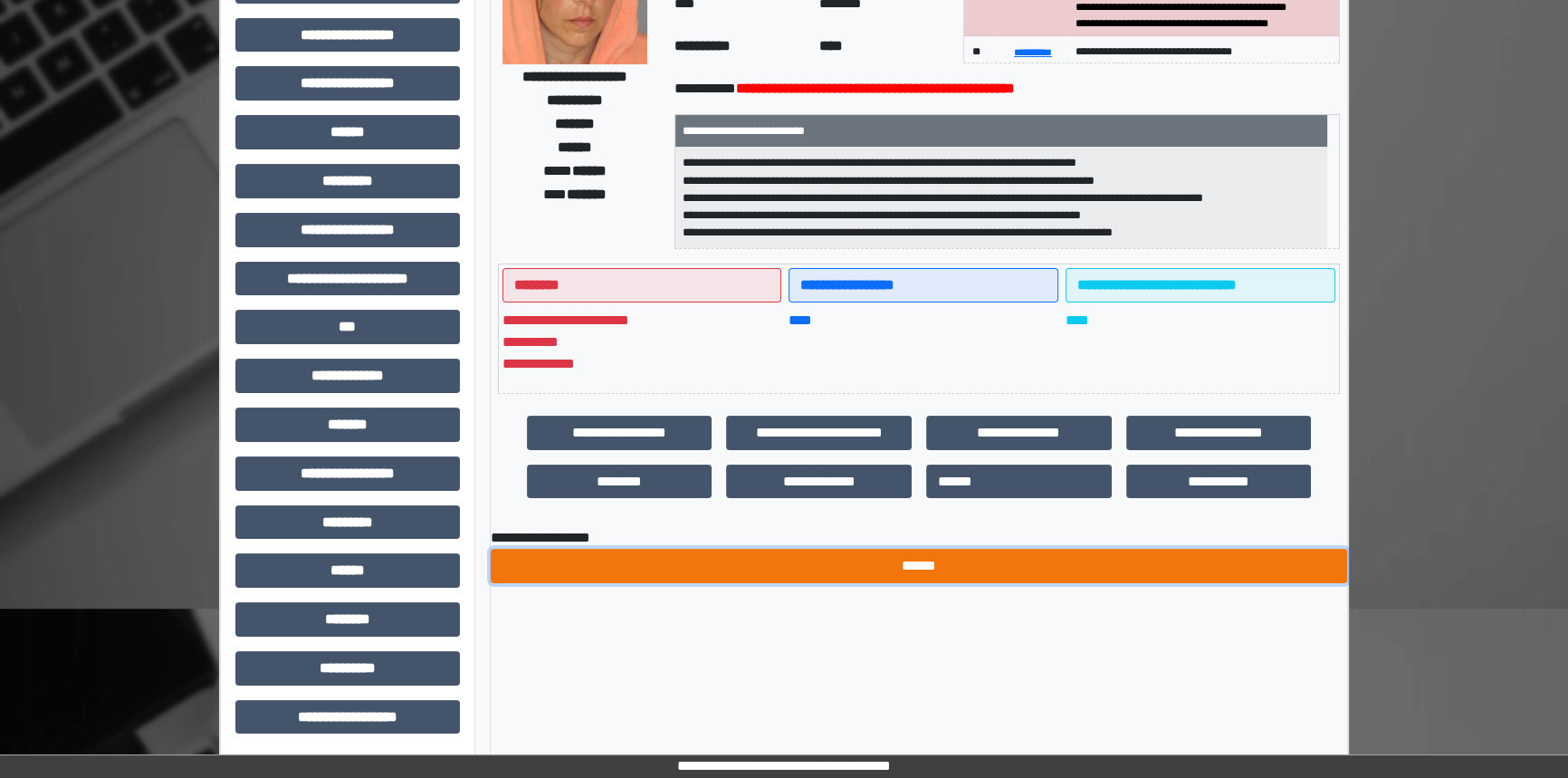 click on "******" at bounding box center [919, 566] 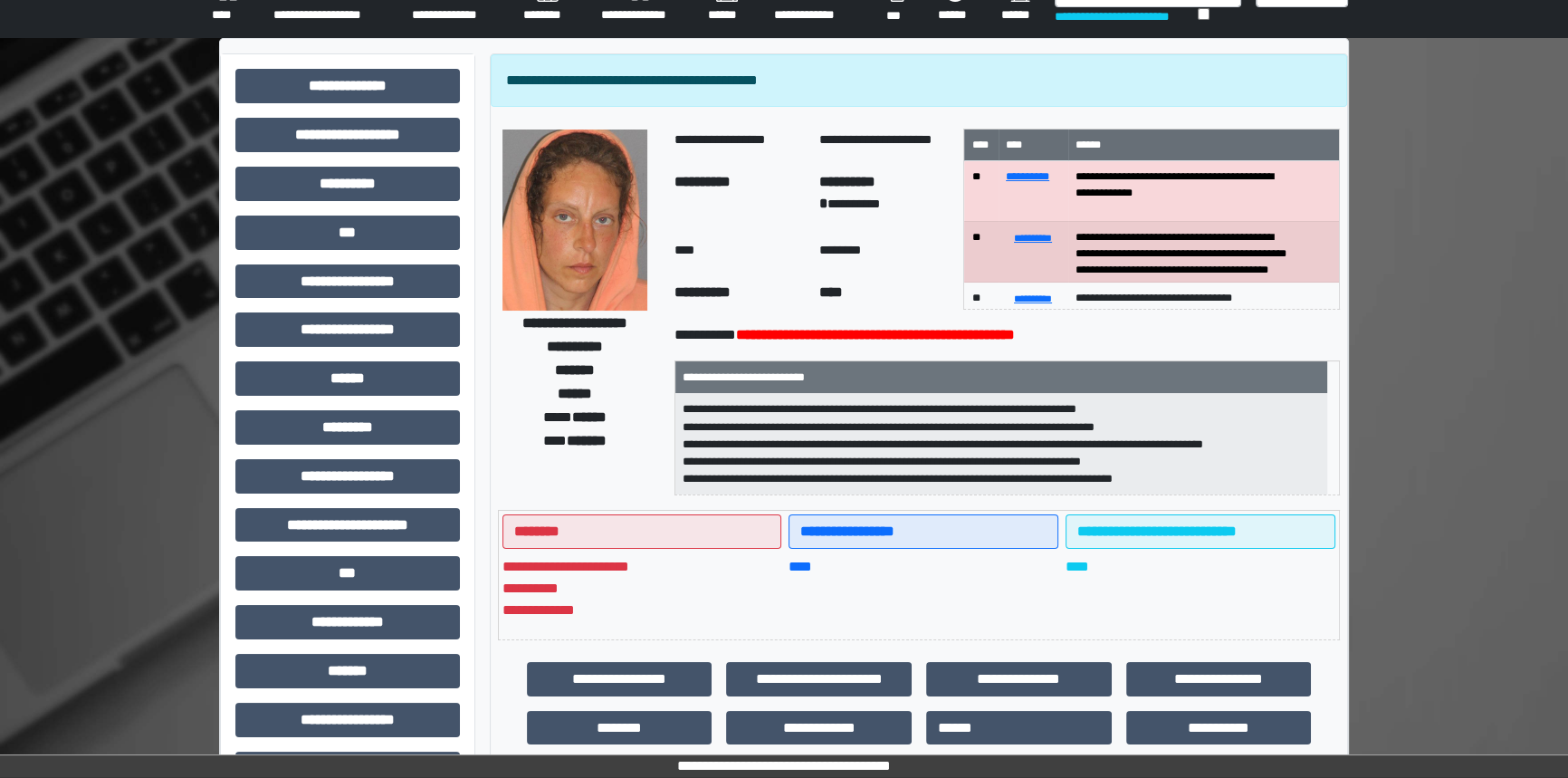 scroll, scrollTop: 0, scrollLeft: 0, axis: both 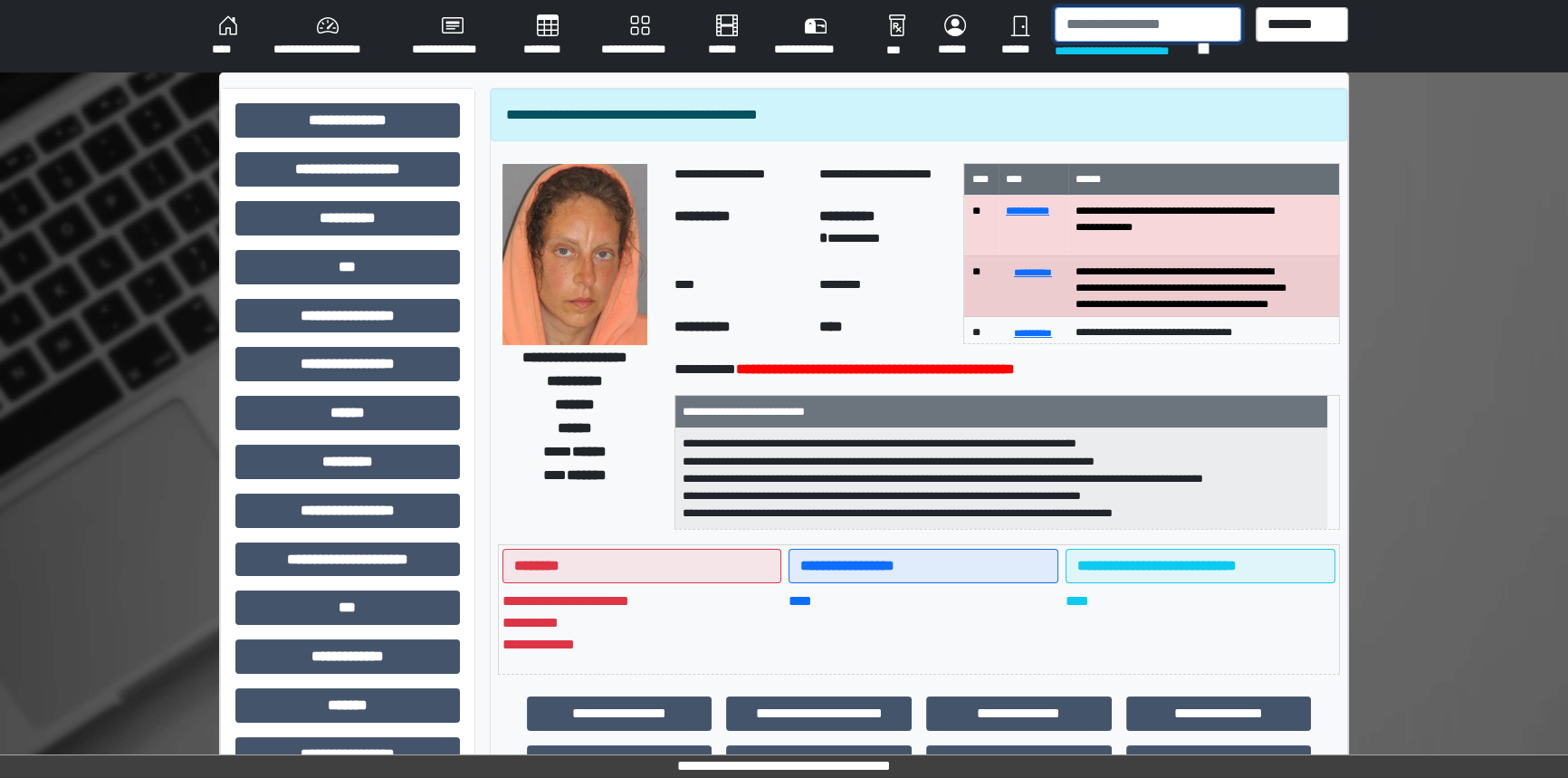 click at bounding box center (1148, 24) 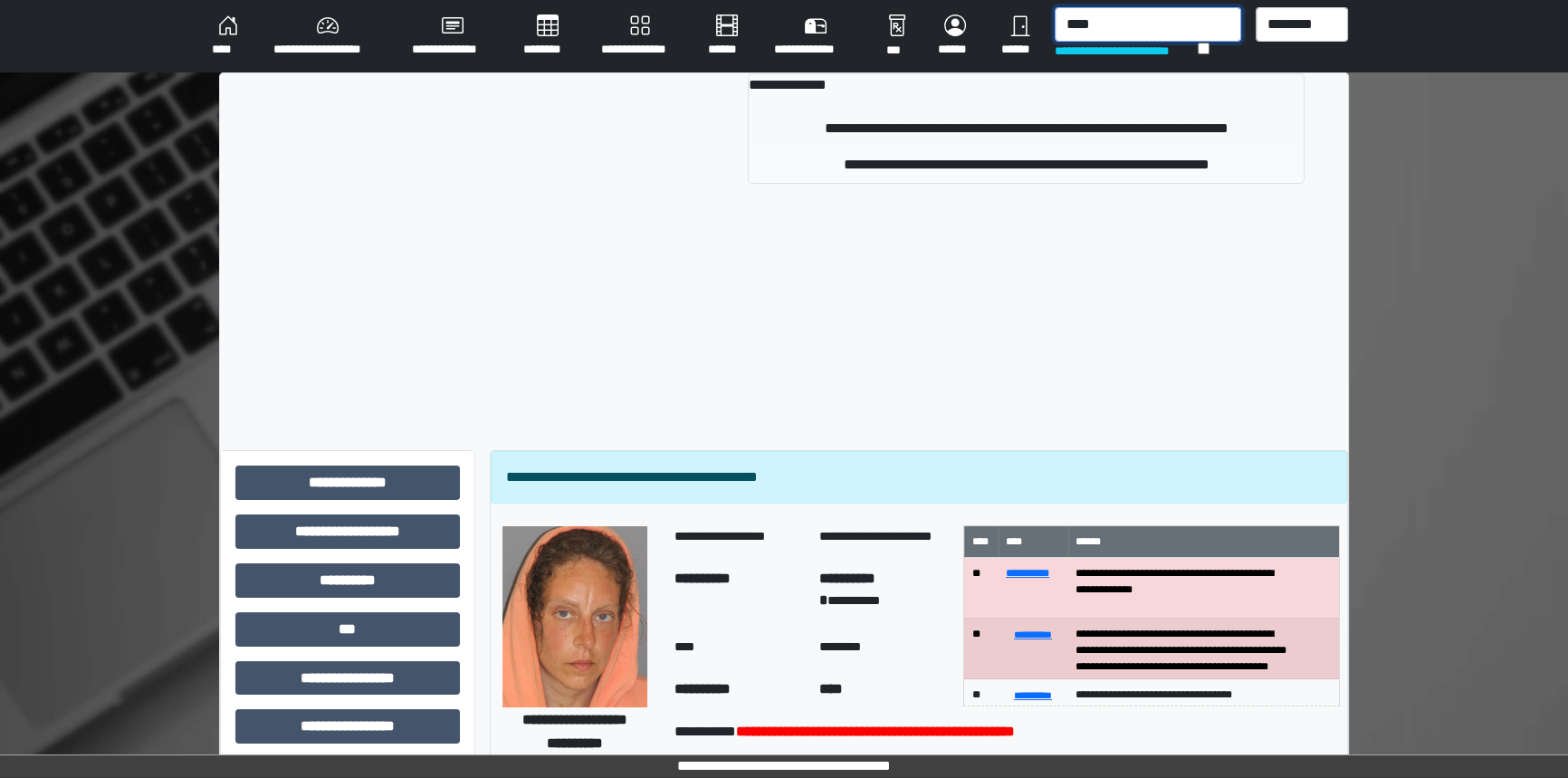 type on "****" 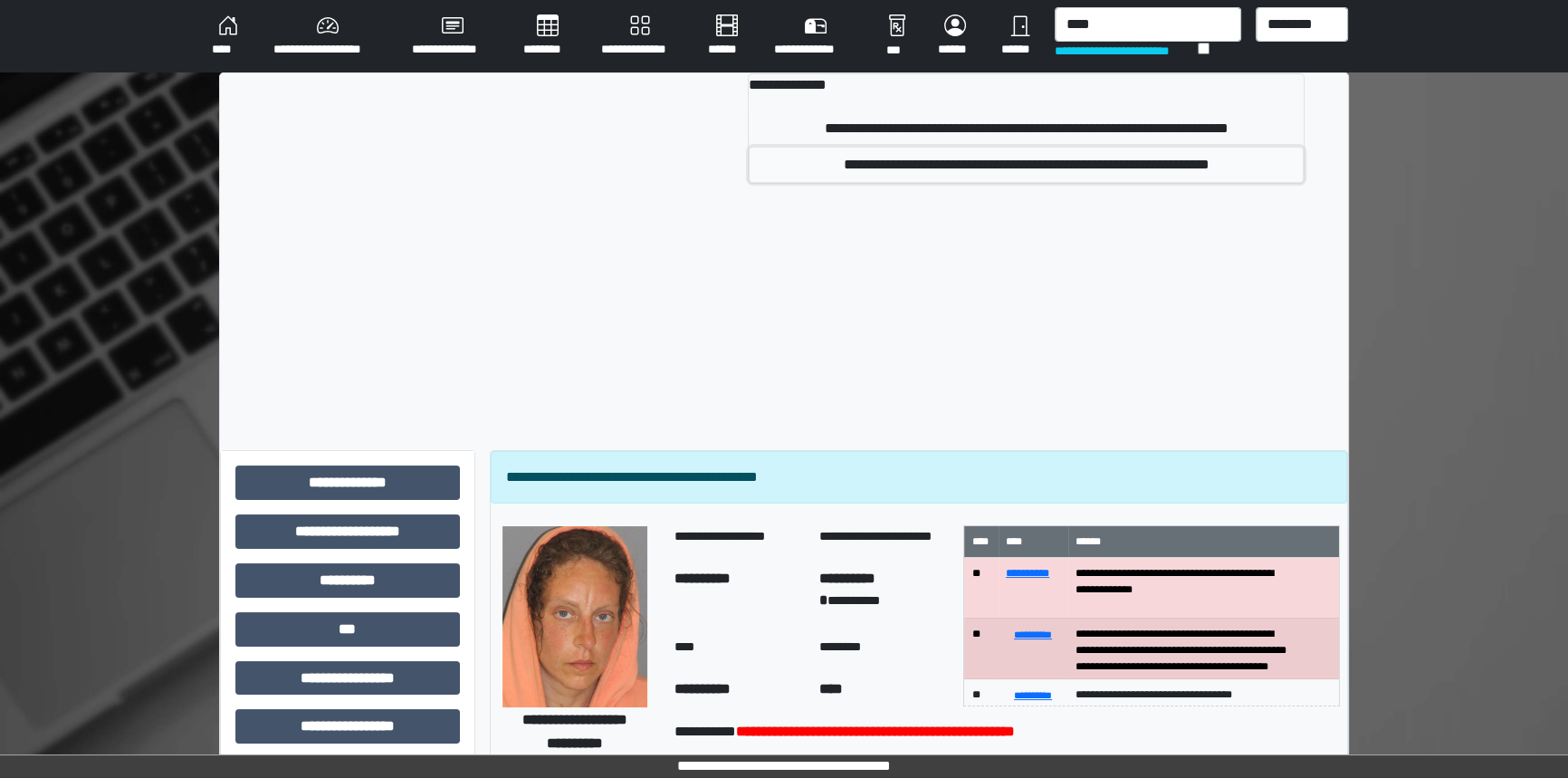 click on "**********" at bounding box center (1026, 165) 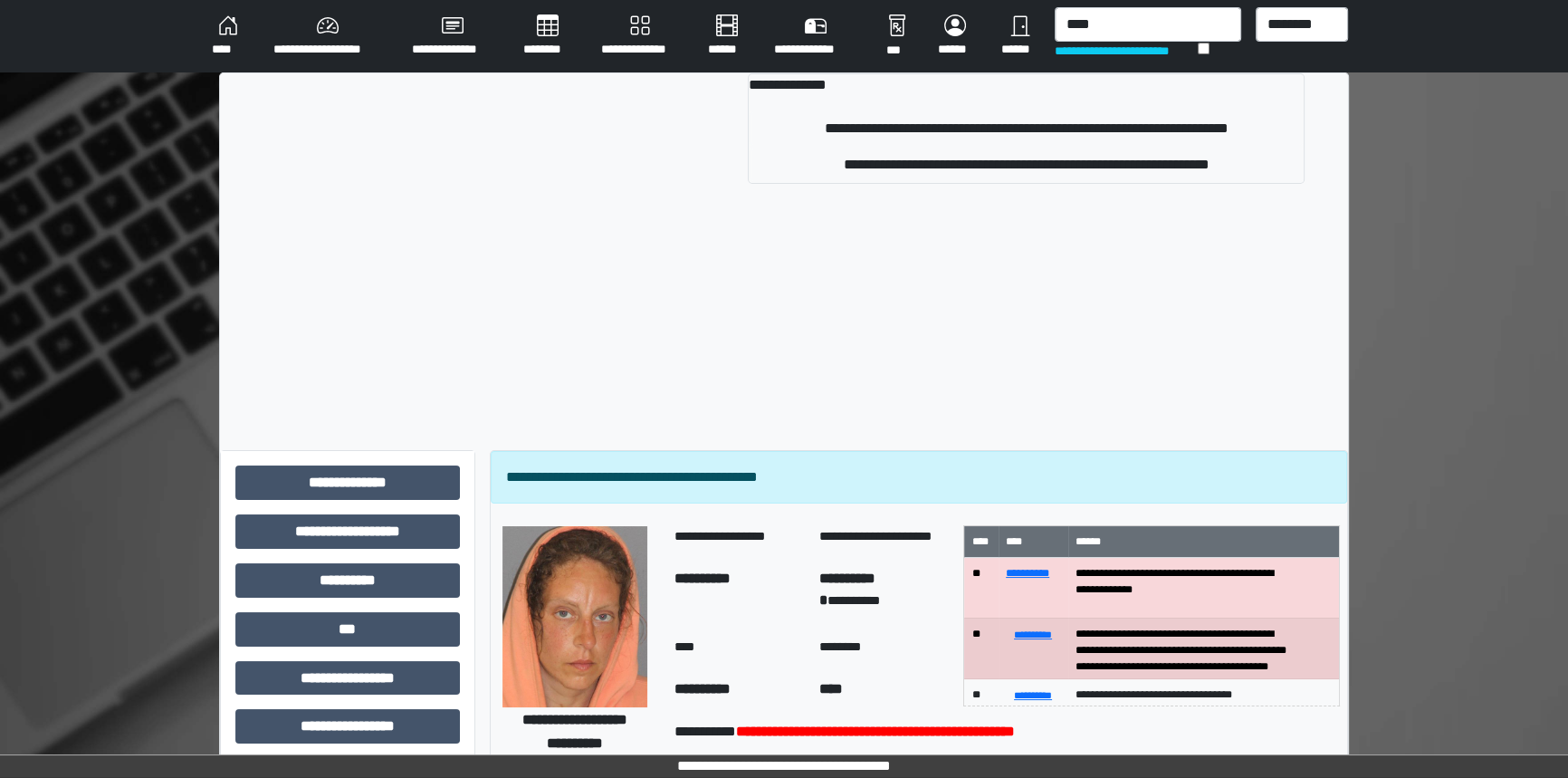 type 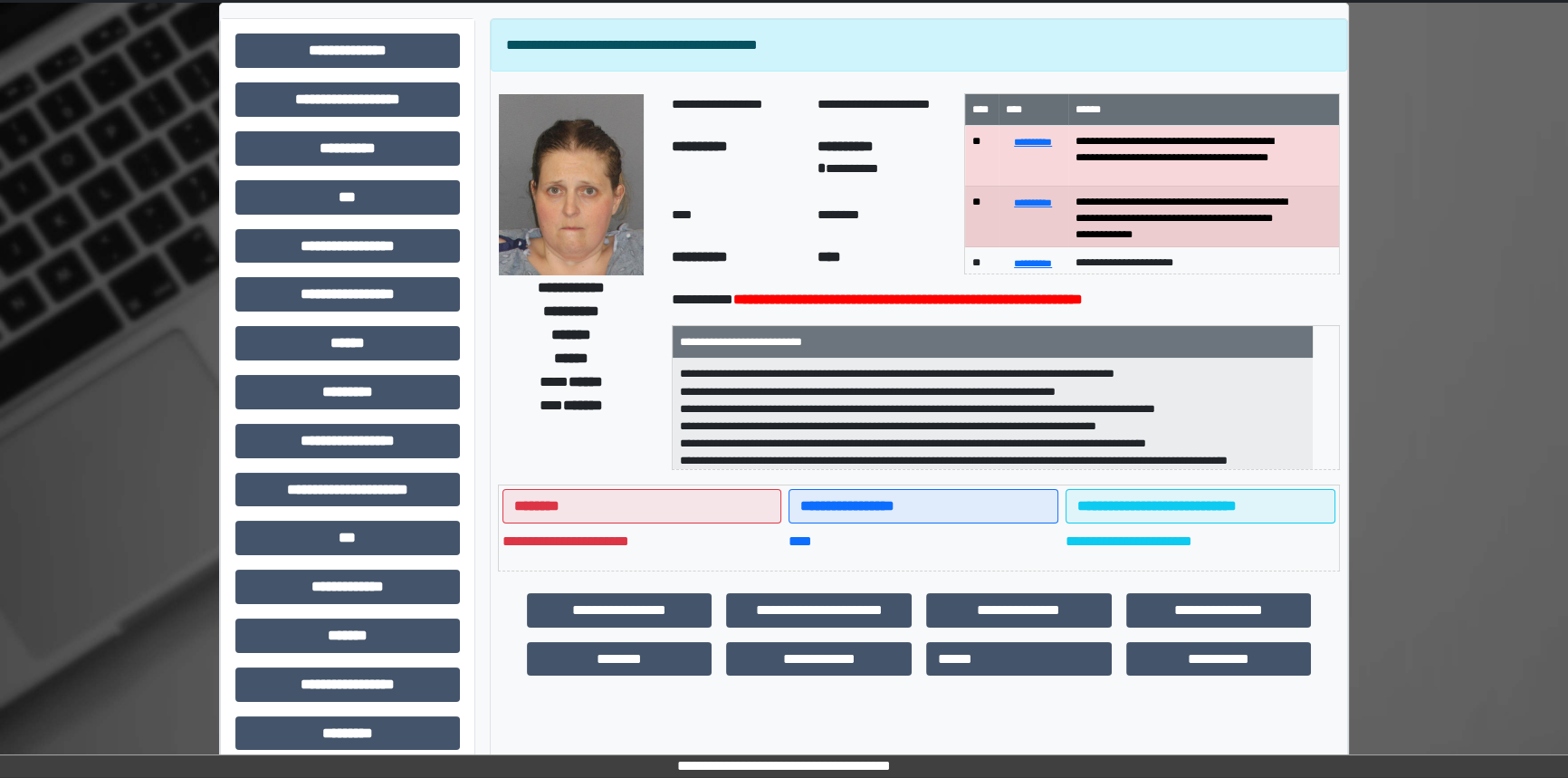 scroll, scrollTop: 164, scrollLeft: 0, axis: vertical 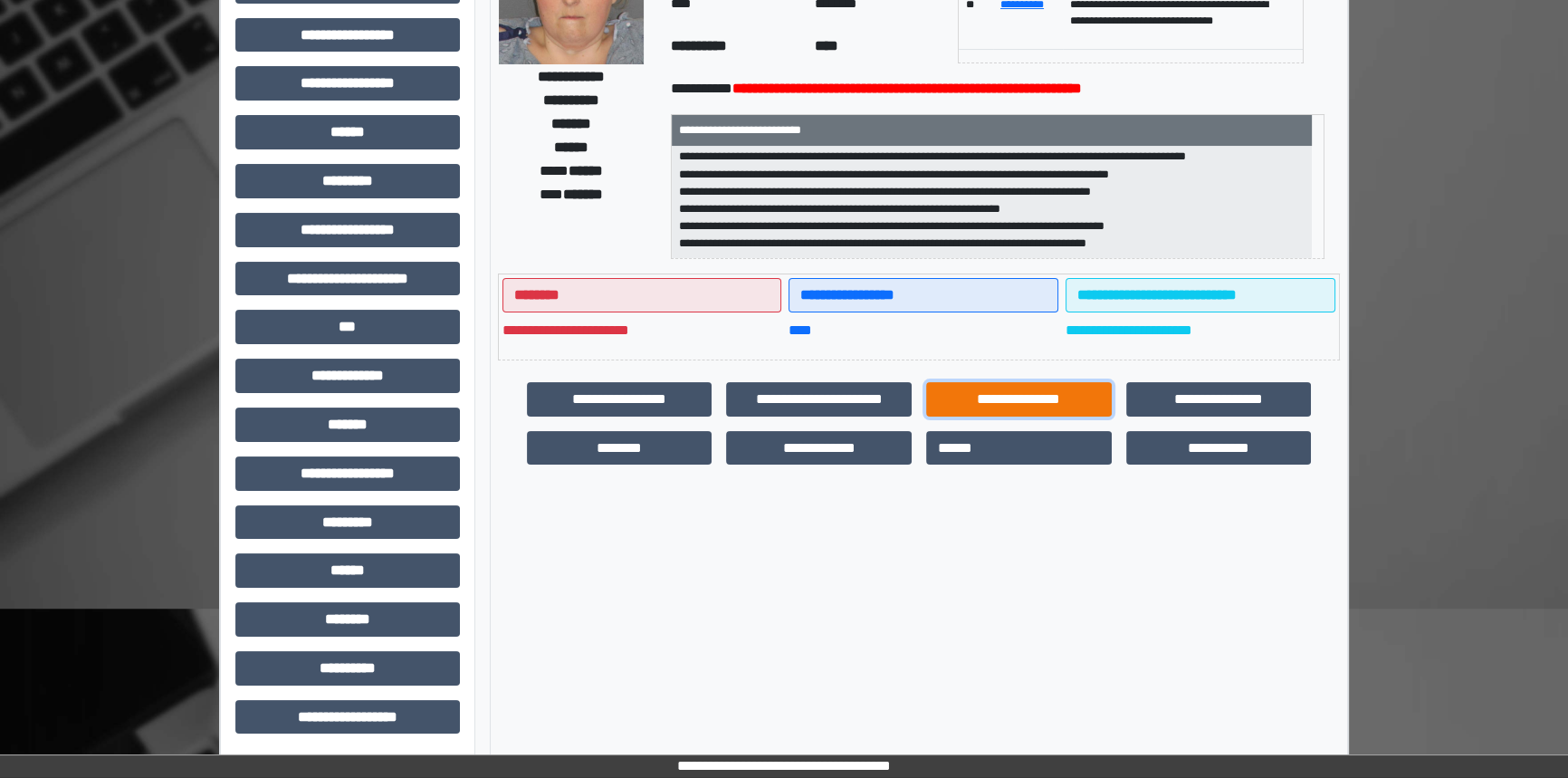 click on "**********" at bounding box center (1018, 399) 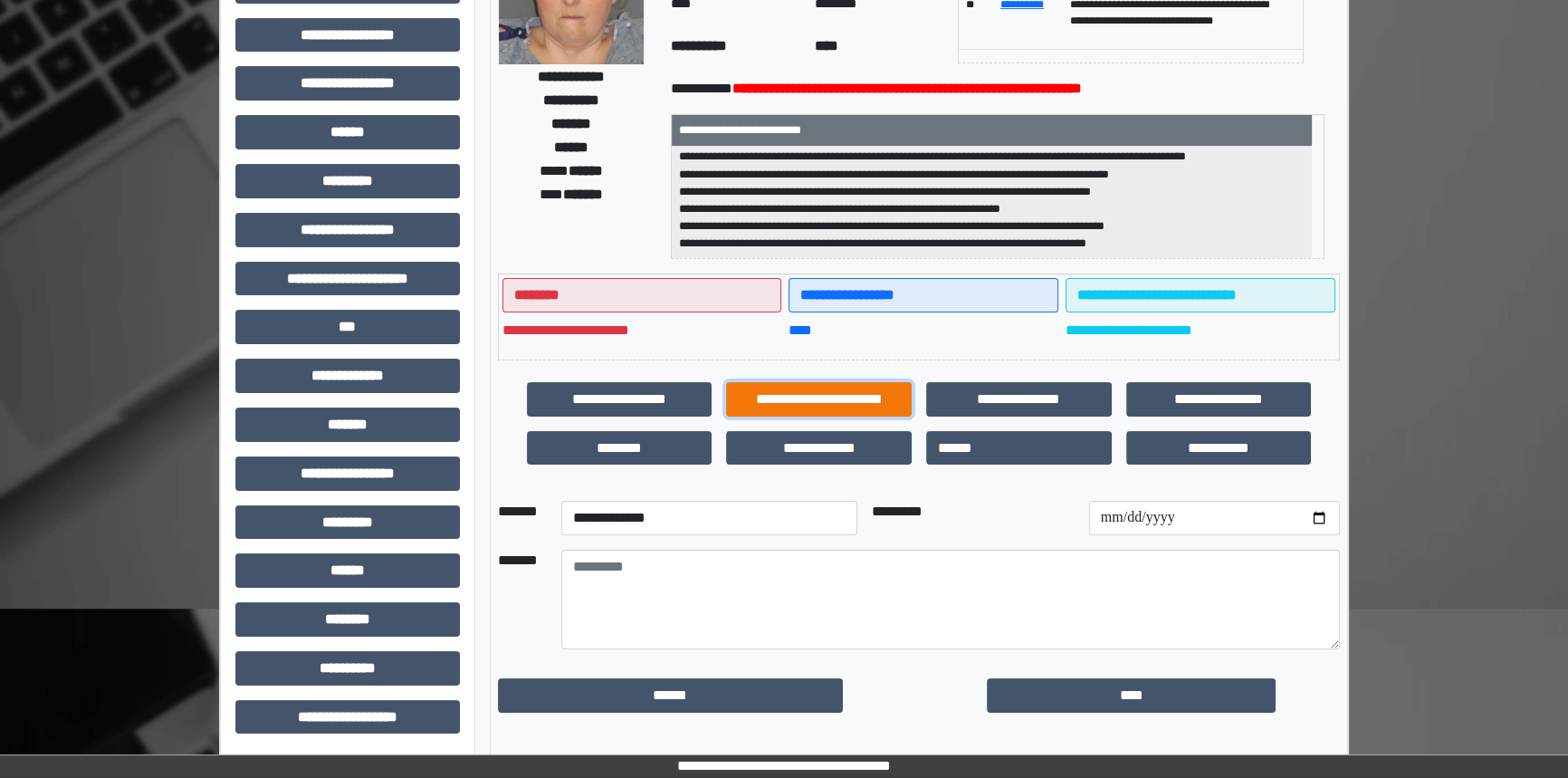 click on "**********" at bounding box center [818, 399] 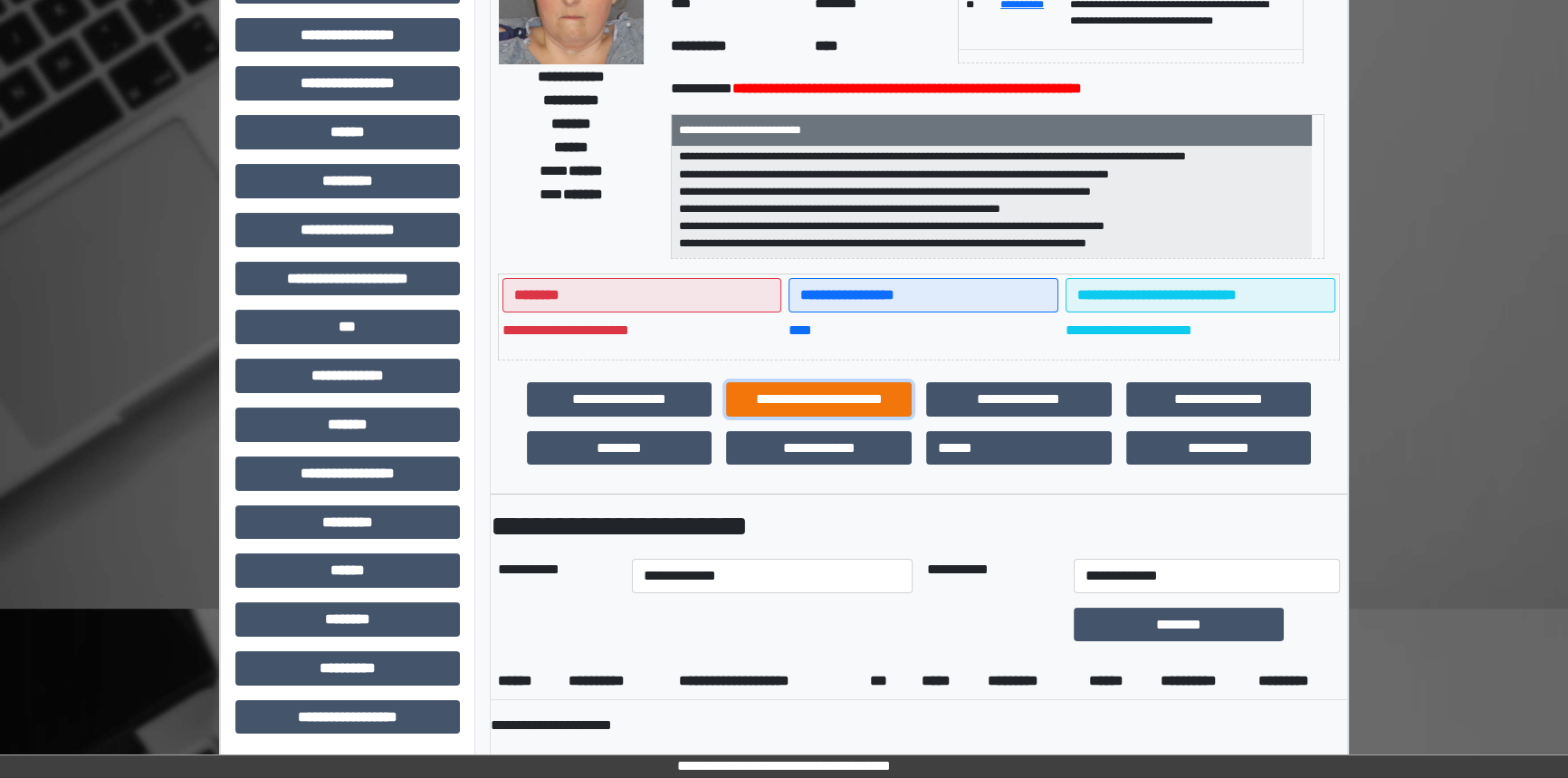 click on "**********" at bounding box center [818, 399] 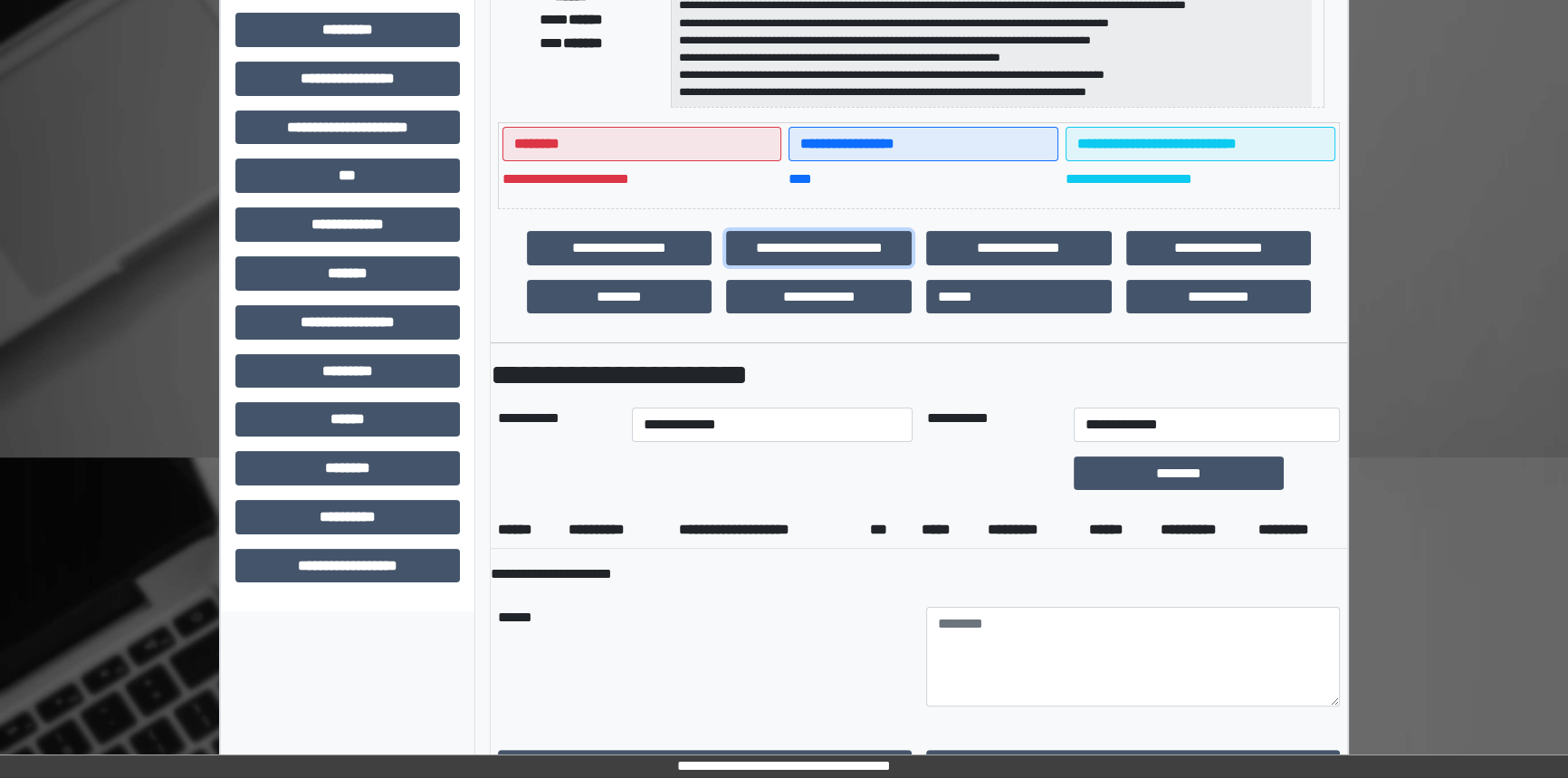 scroll, scrollTop: 446, scrollLeft: 0, axis: vertical 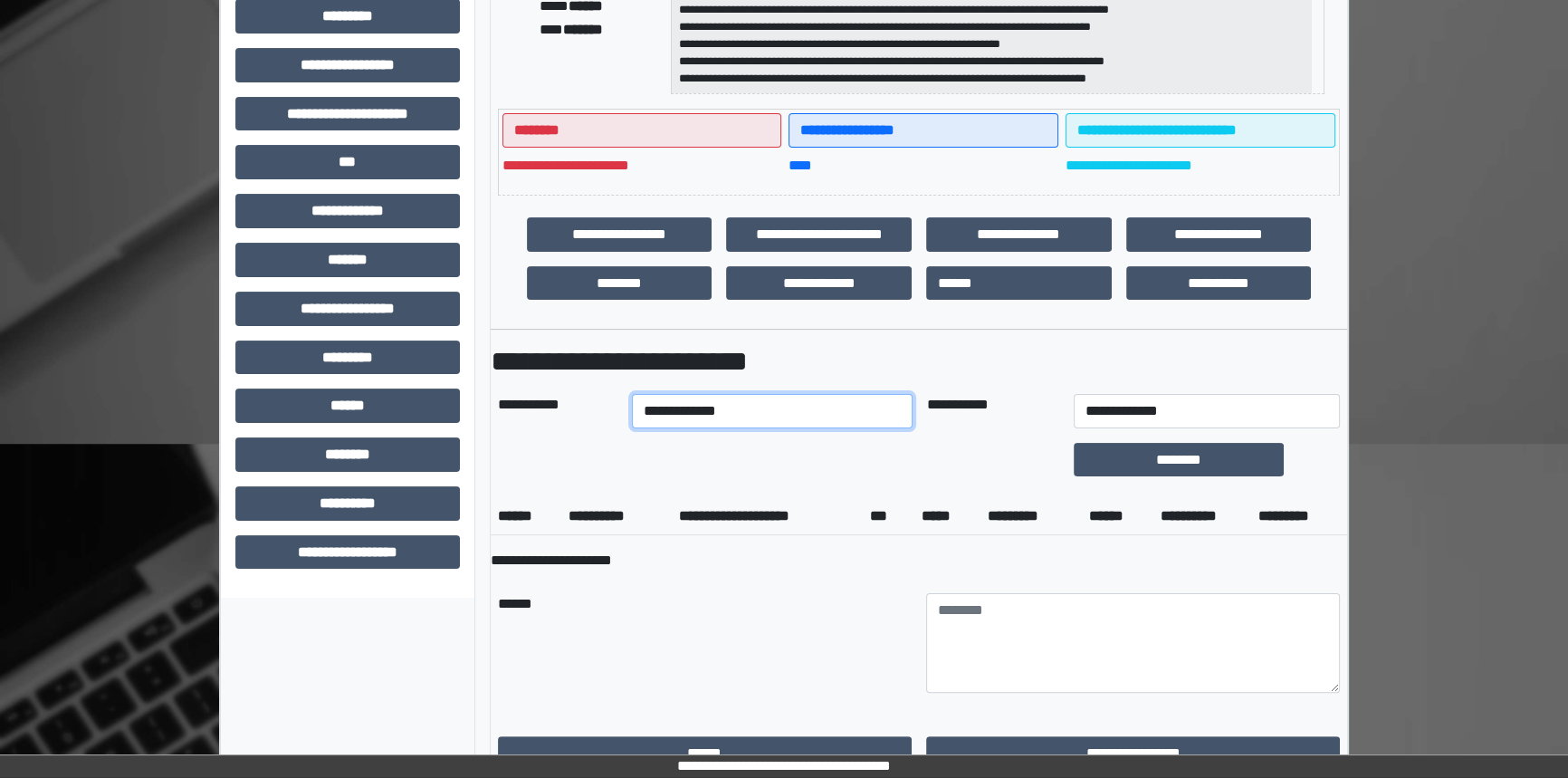 click on "**********" at bounding box center [771, 411] 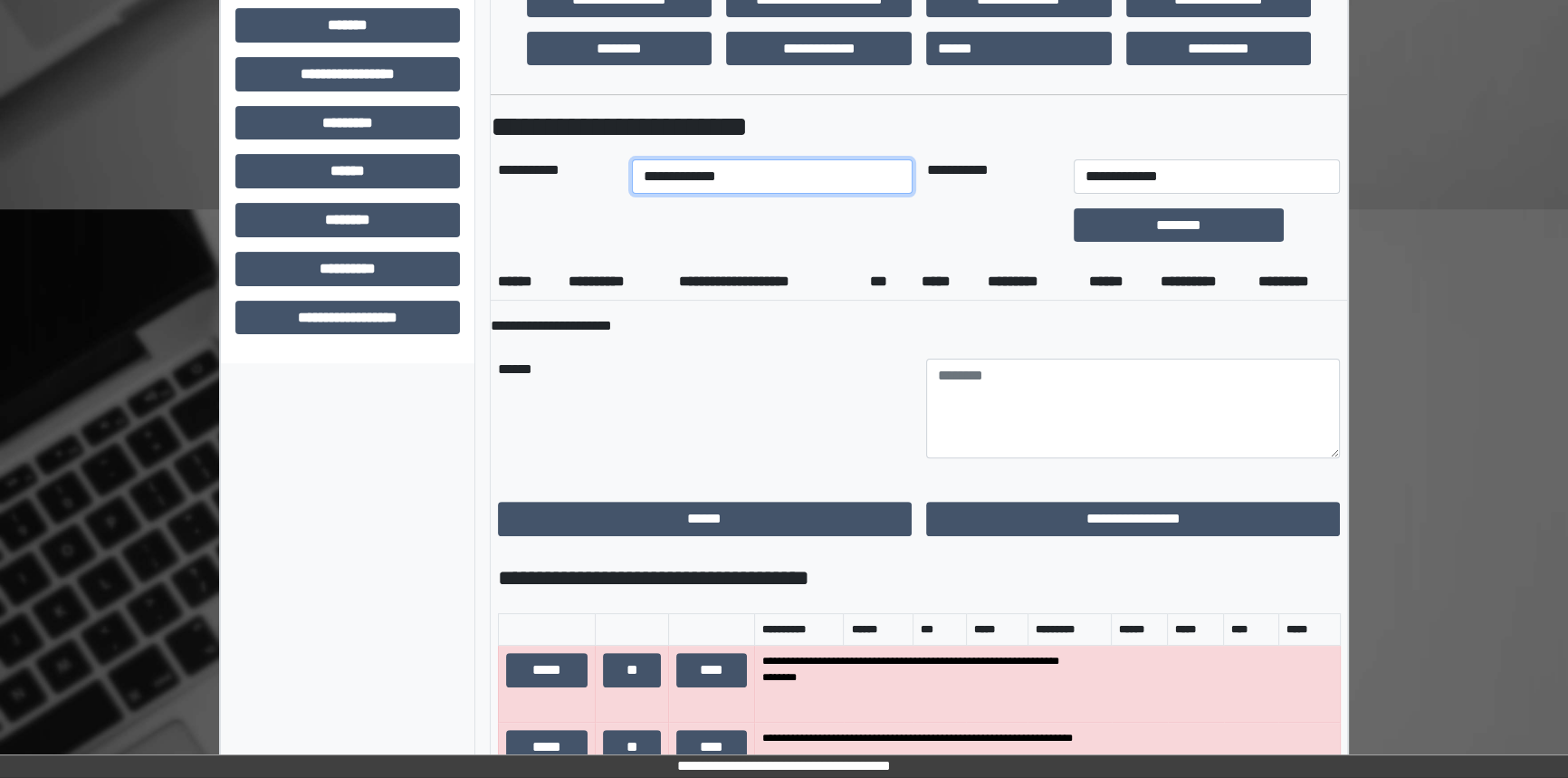 scroll, scrollTop: 693, scrollLeft: 0, axis: vertical 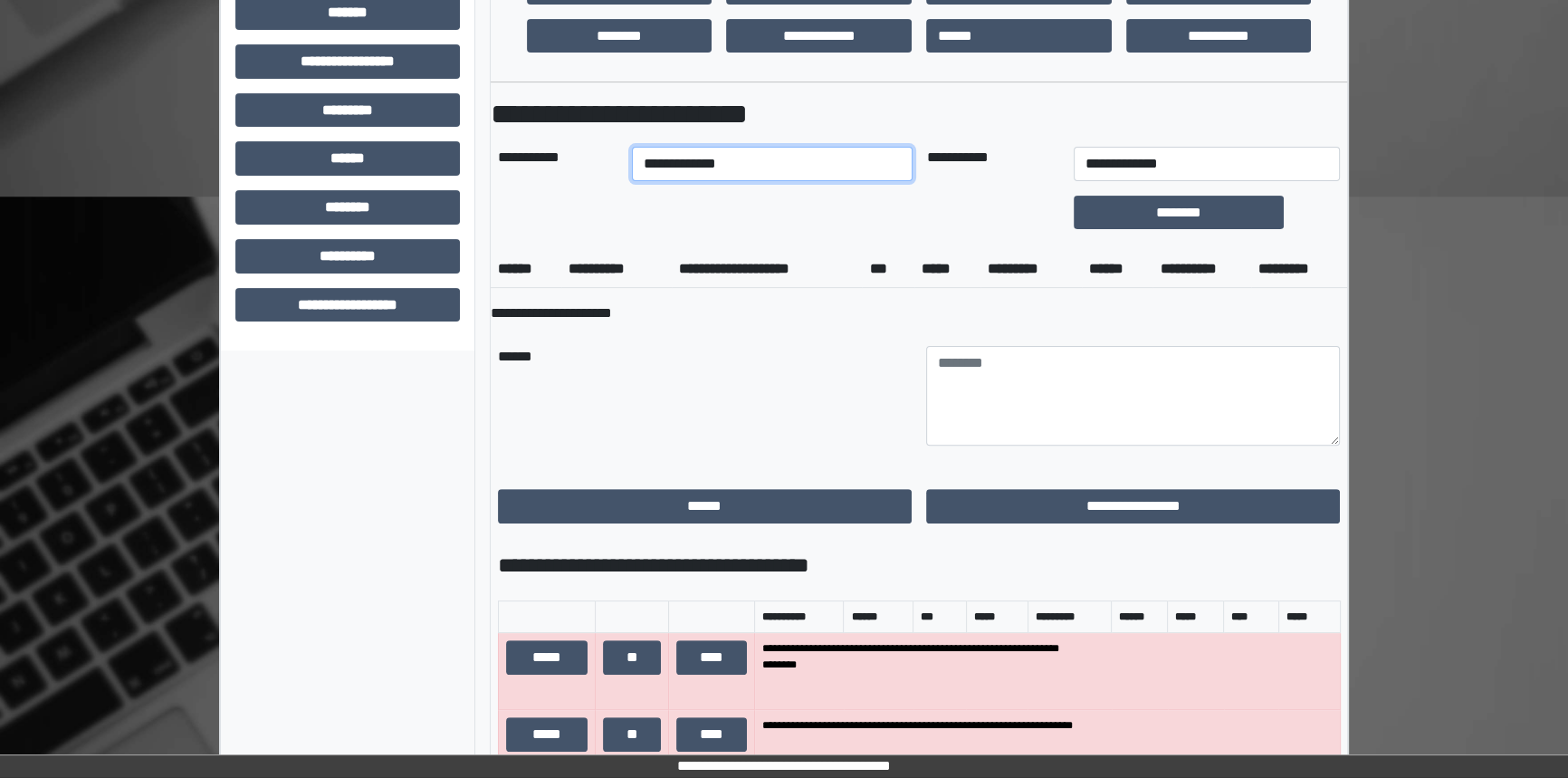 click on "**********" at bounding box center [771, 164] 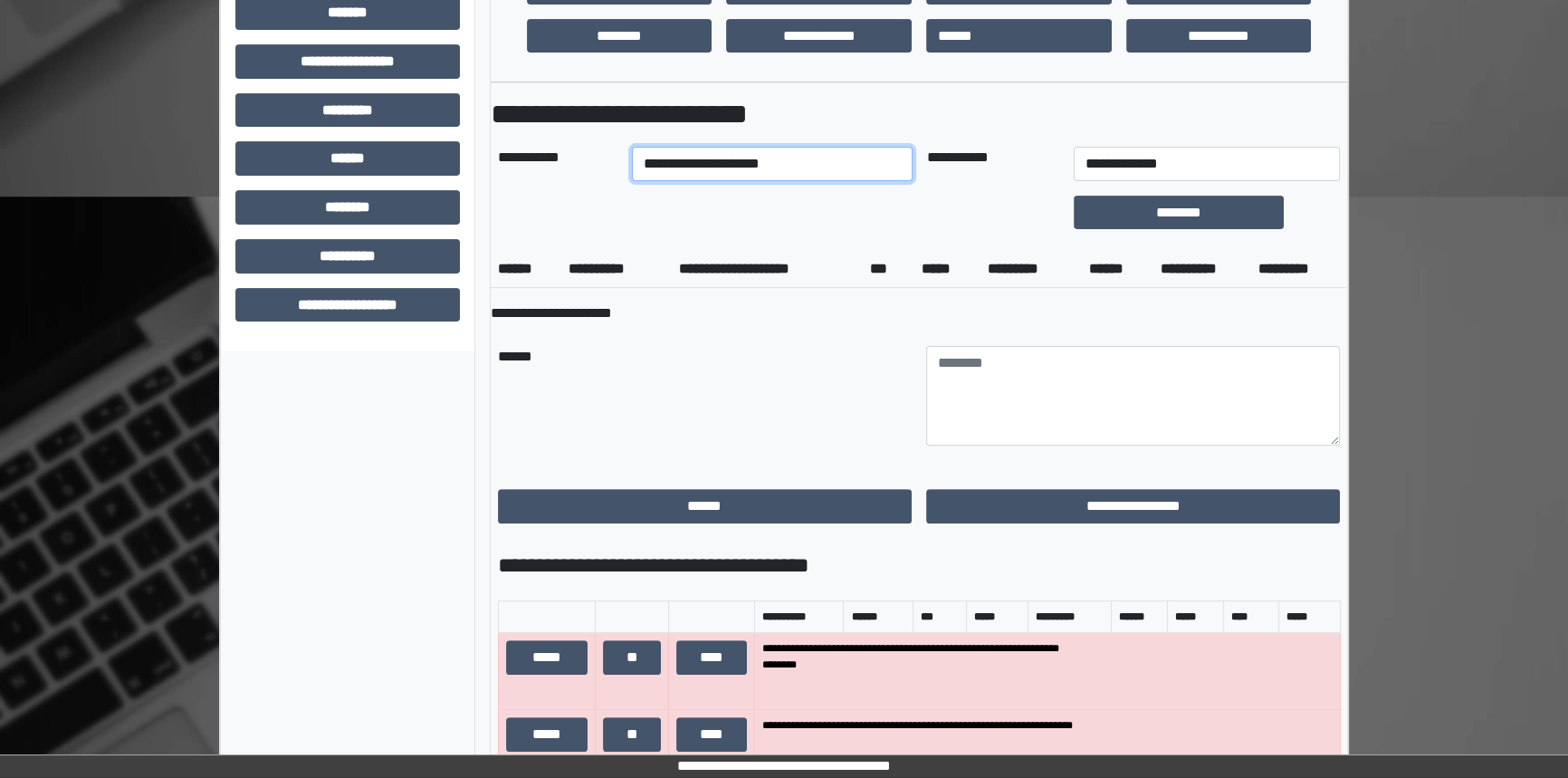 click on "**********" at bounding box center [771, 164] 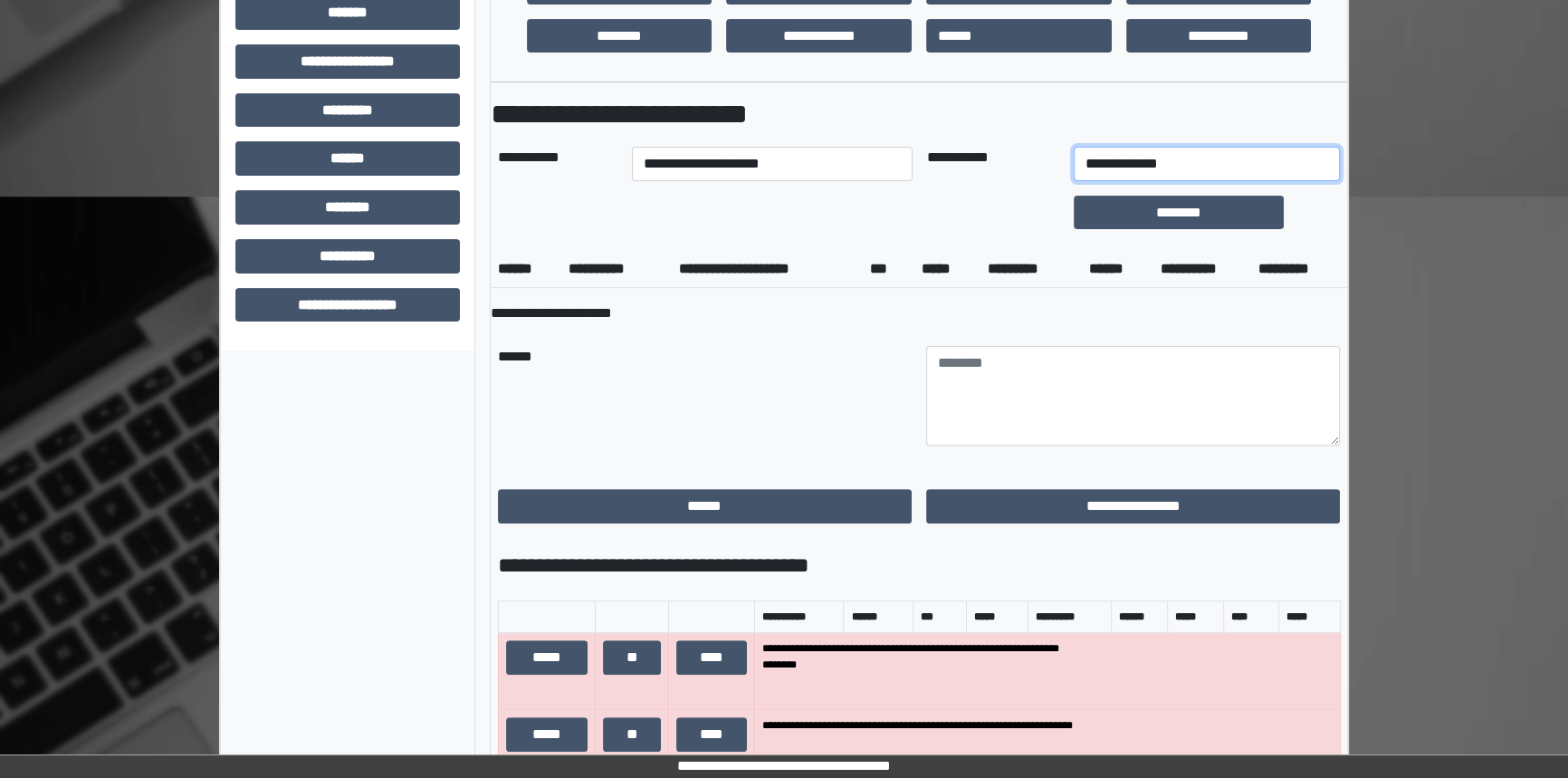 click on "**********" at bounding box center [1207, 164] 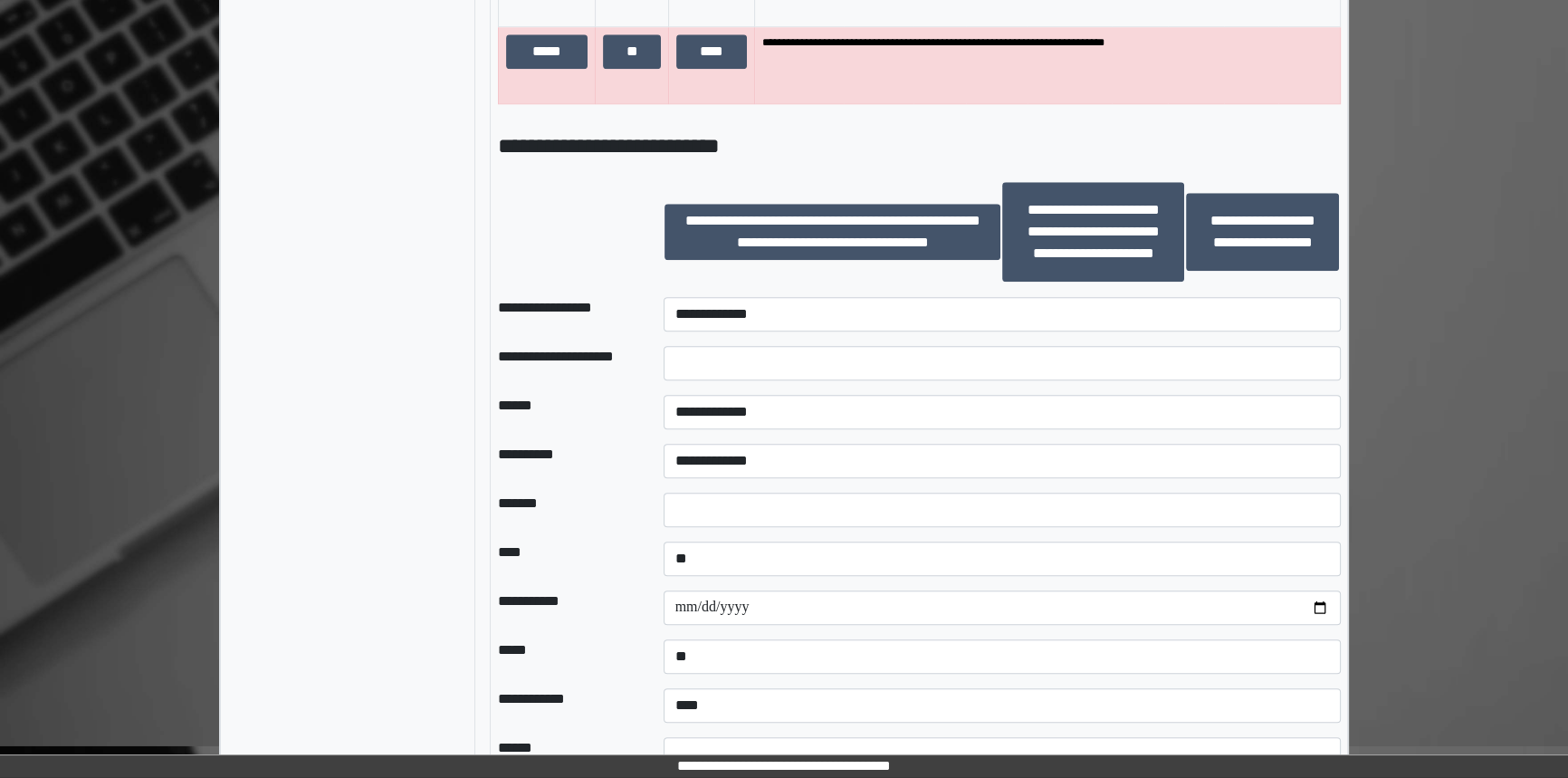scroll, scrollTop: 2175, scrollLeft: 0, axis: vertical 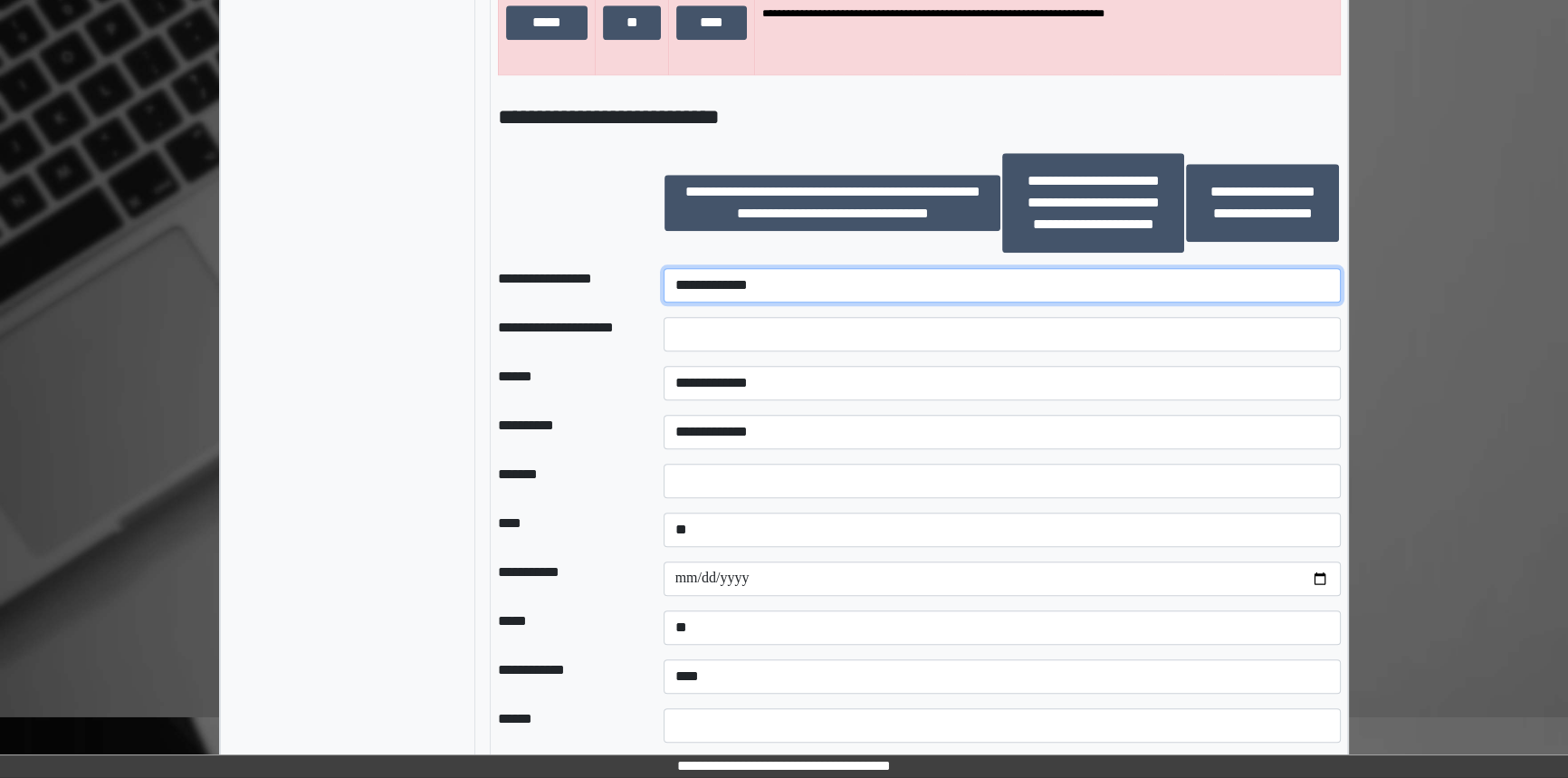 click on "**********" at bounding box center (1002, 285) 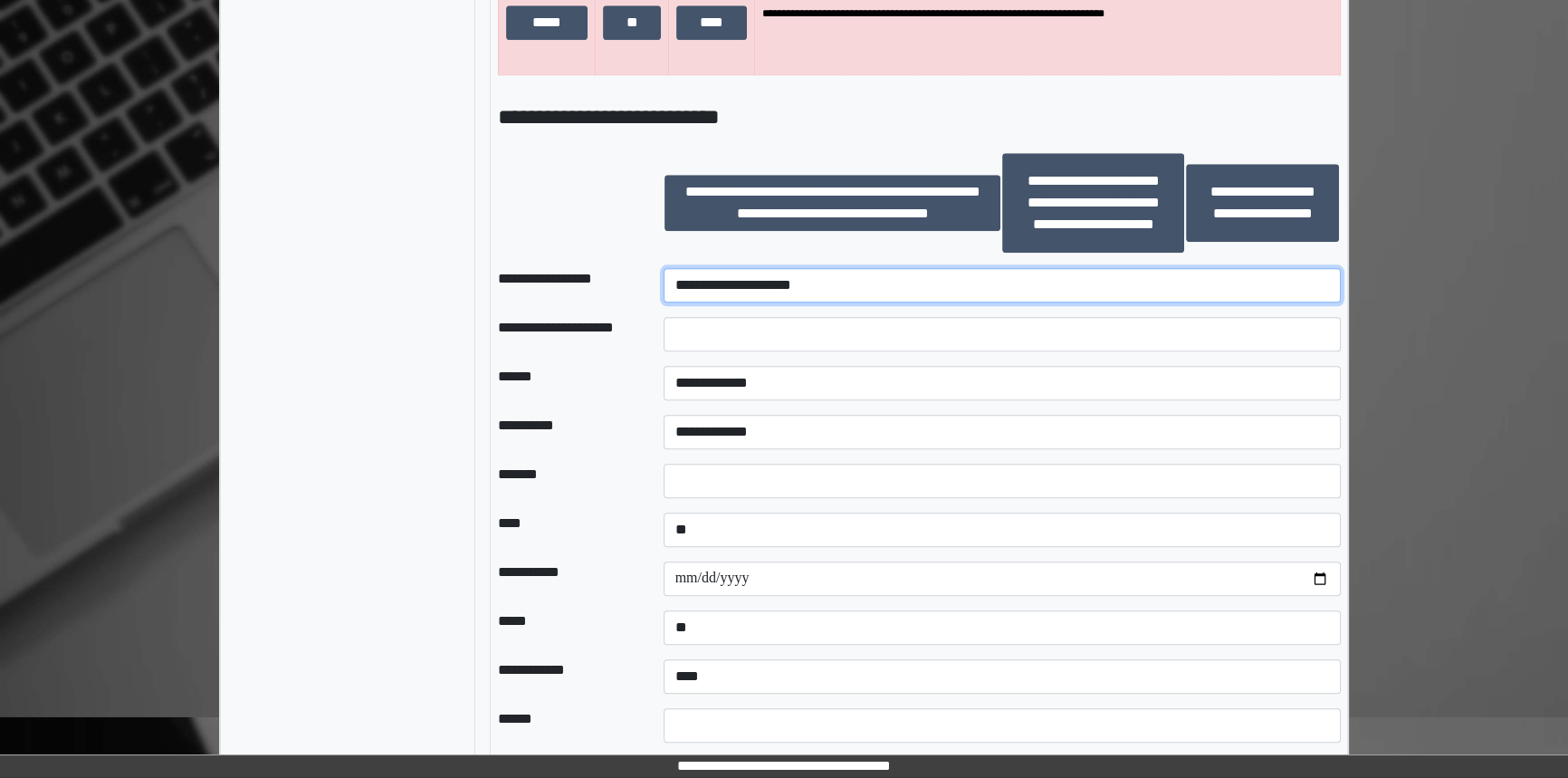 click on "**********" at bounding box center (1002, 285) 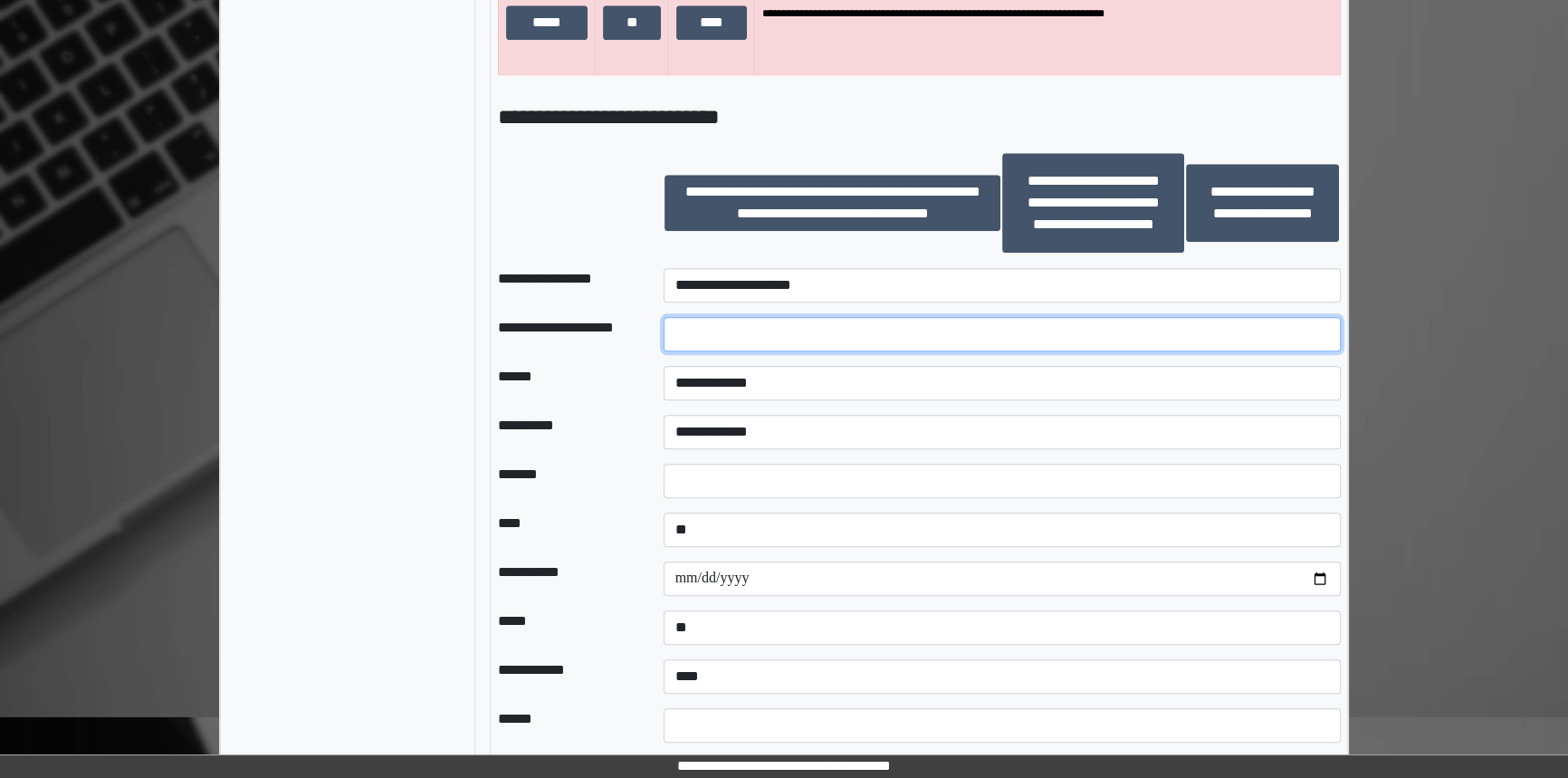 click at bounding box center [1002, 334] 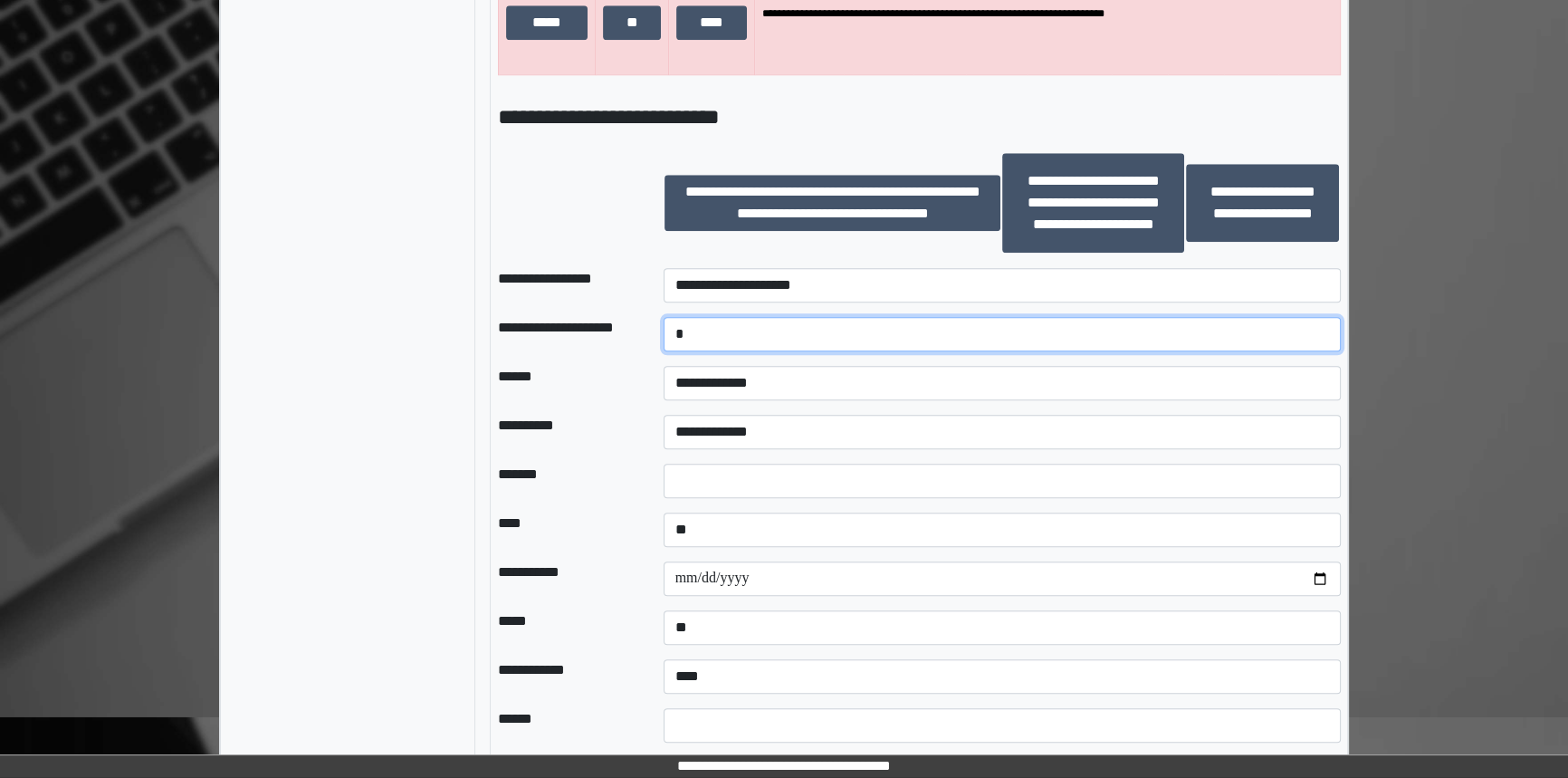 type on "*" 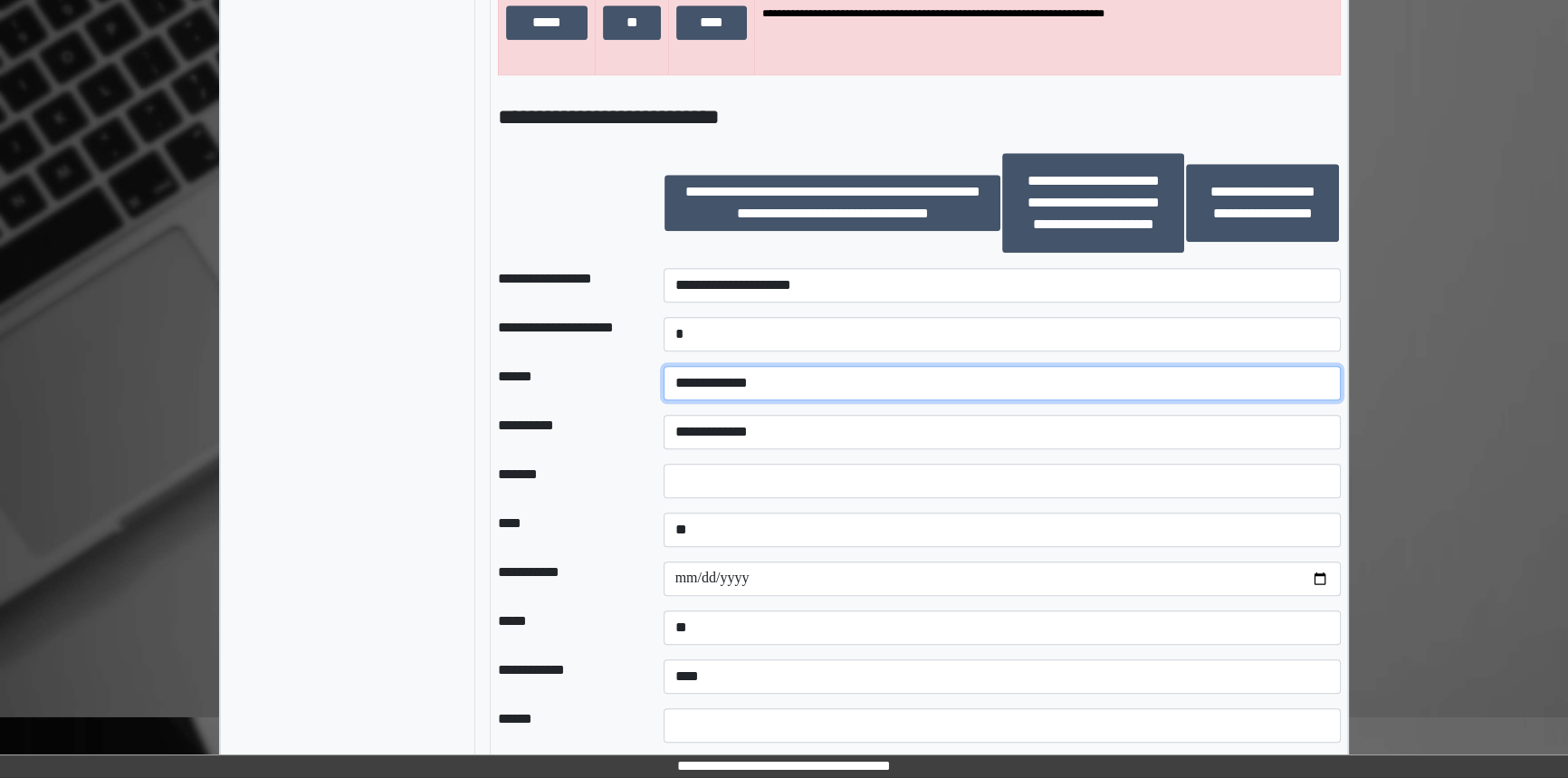 click on "**********" at bounding box center (1002, 383) 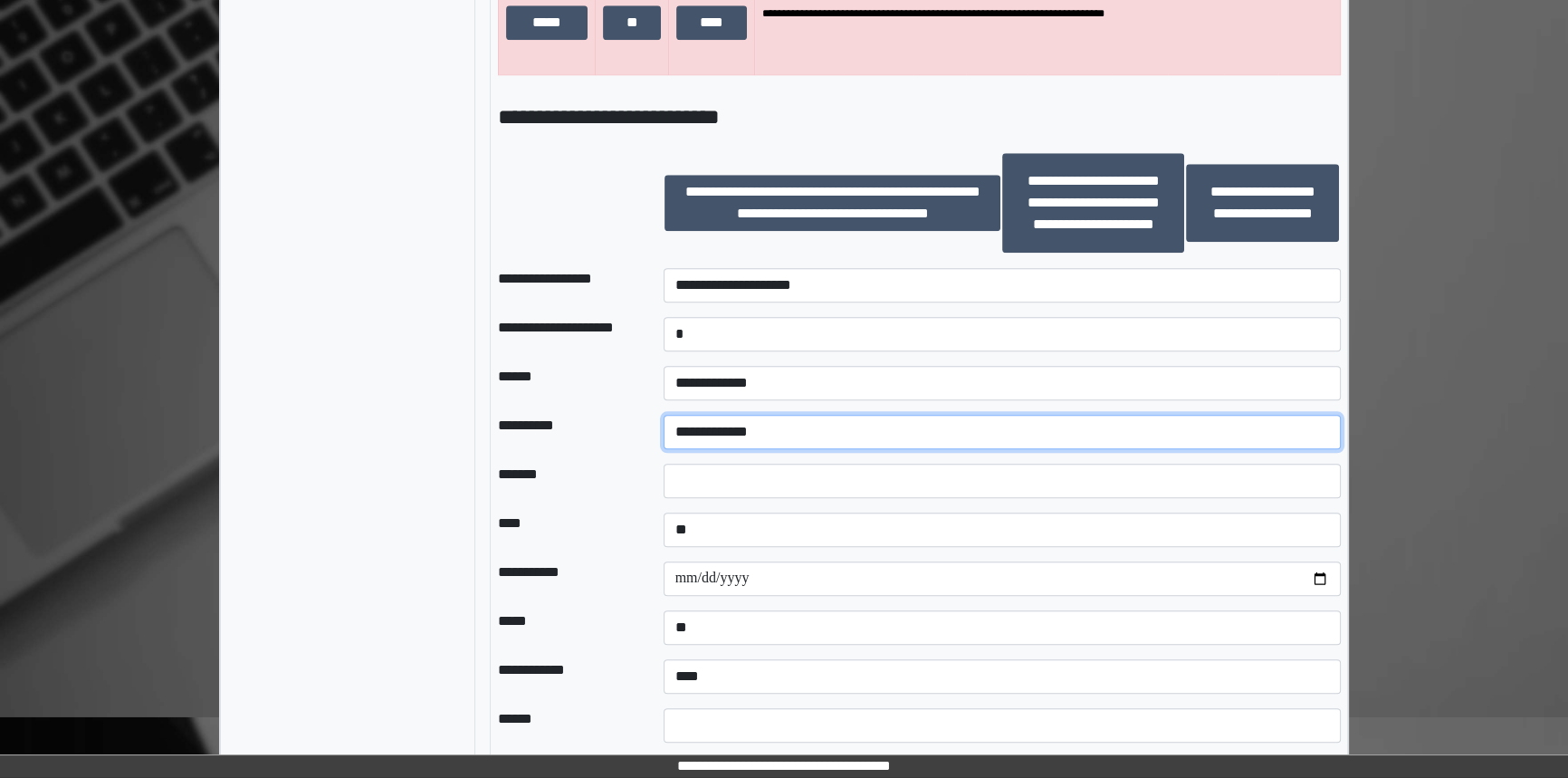 click on "**********" at bounding box center (1002, 432) 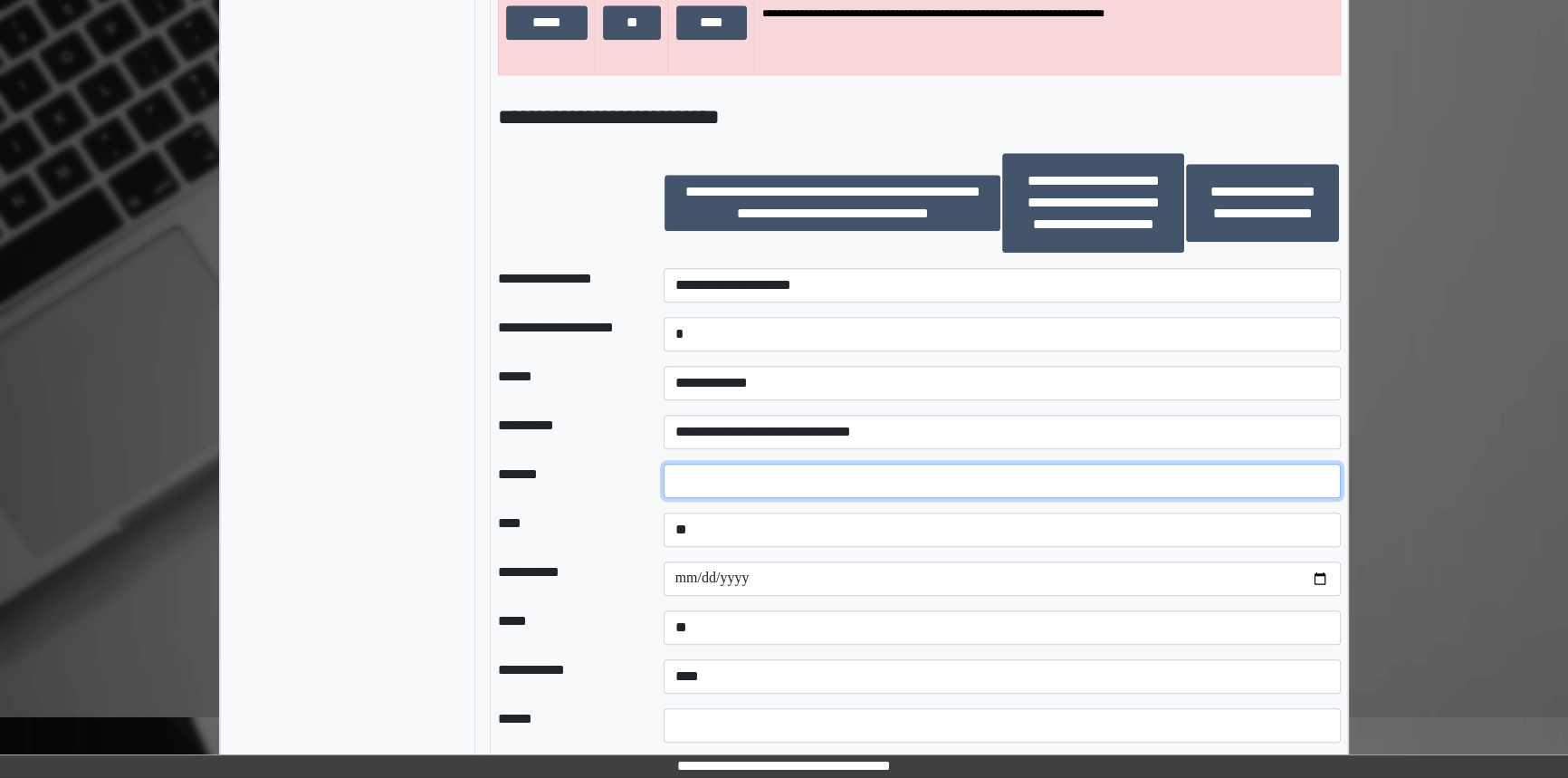 click at bounding box center [1002, 481] 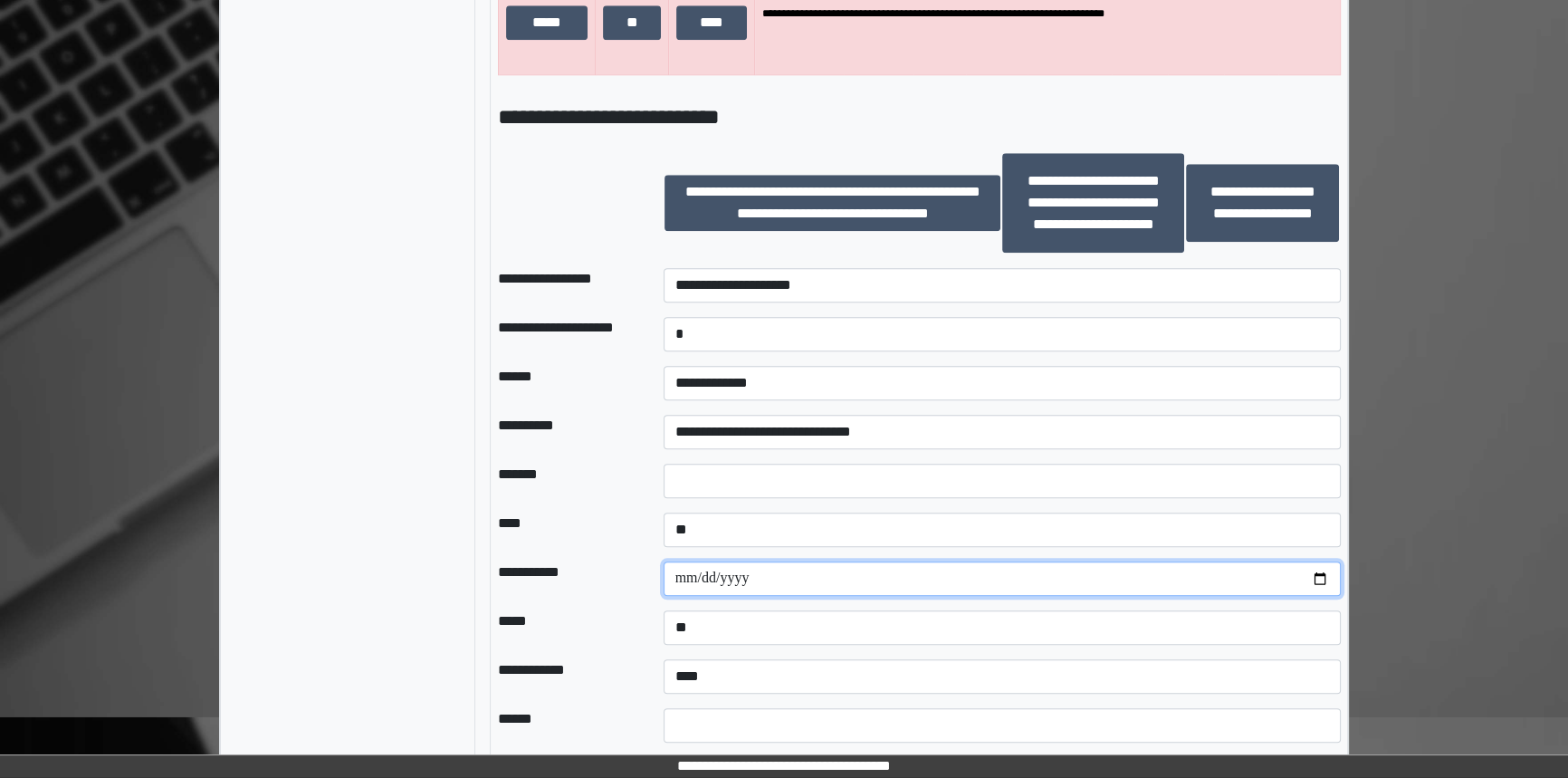 drag, startPoint x: 1325, startPoint y: 571, endPoint x: 1282, endPoint y: 564, distance: 43.566042 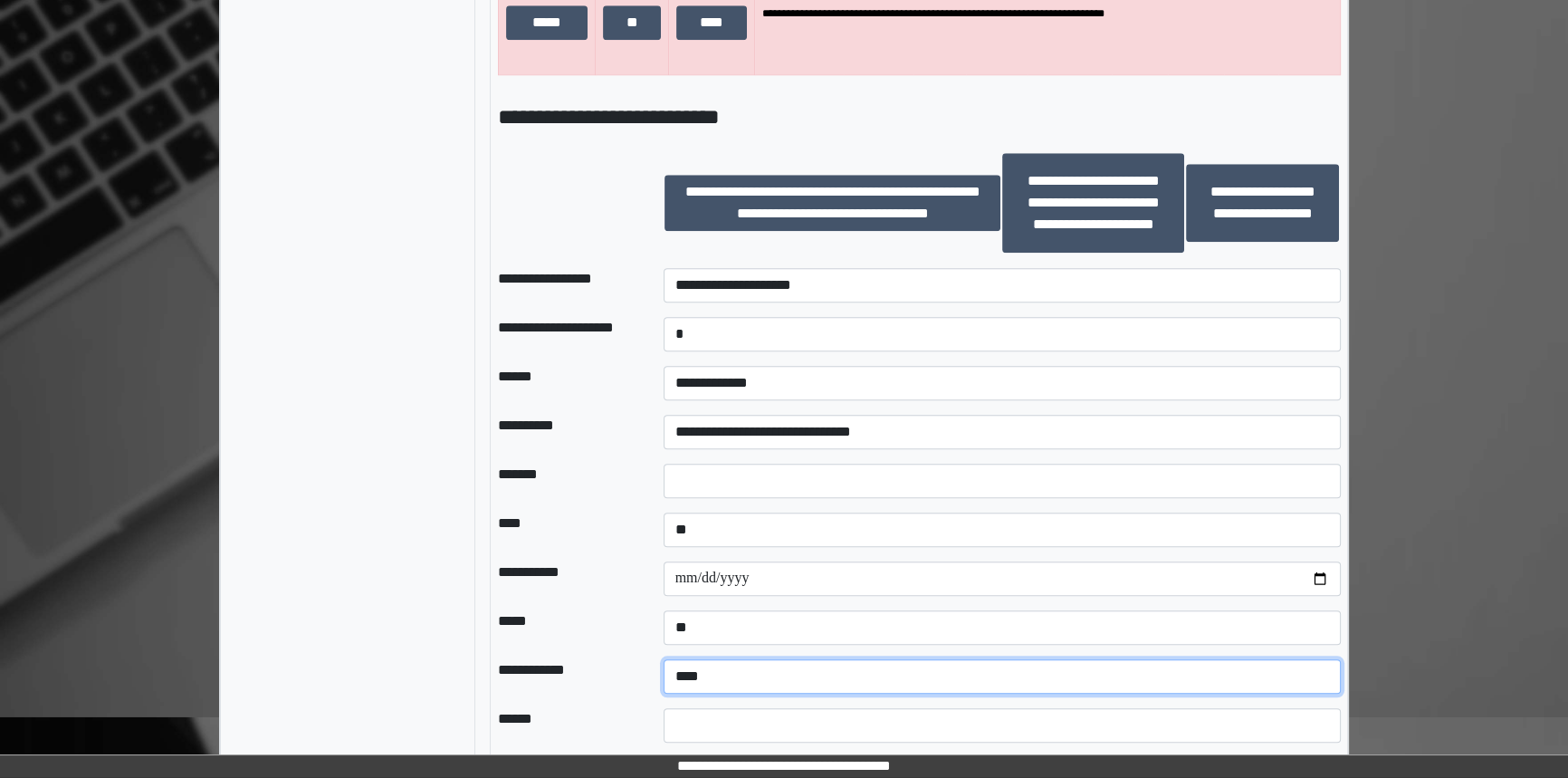 click on "**********" at bounding box center [1002, 677] 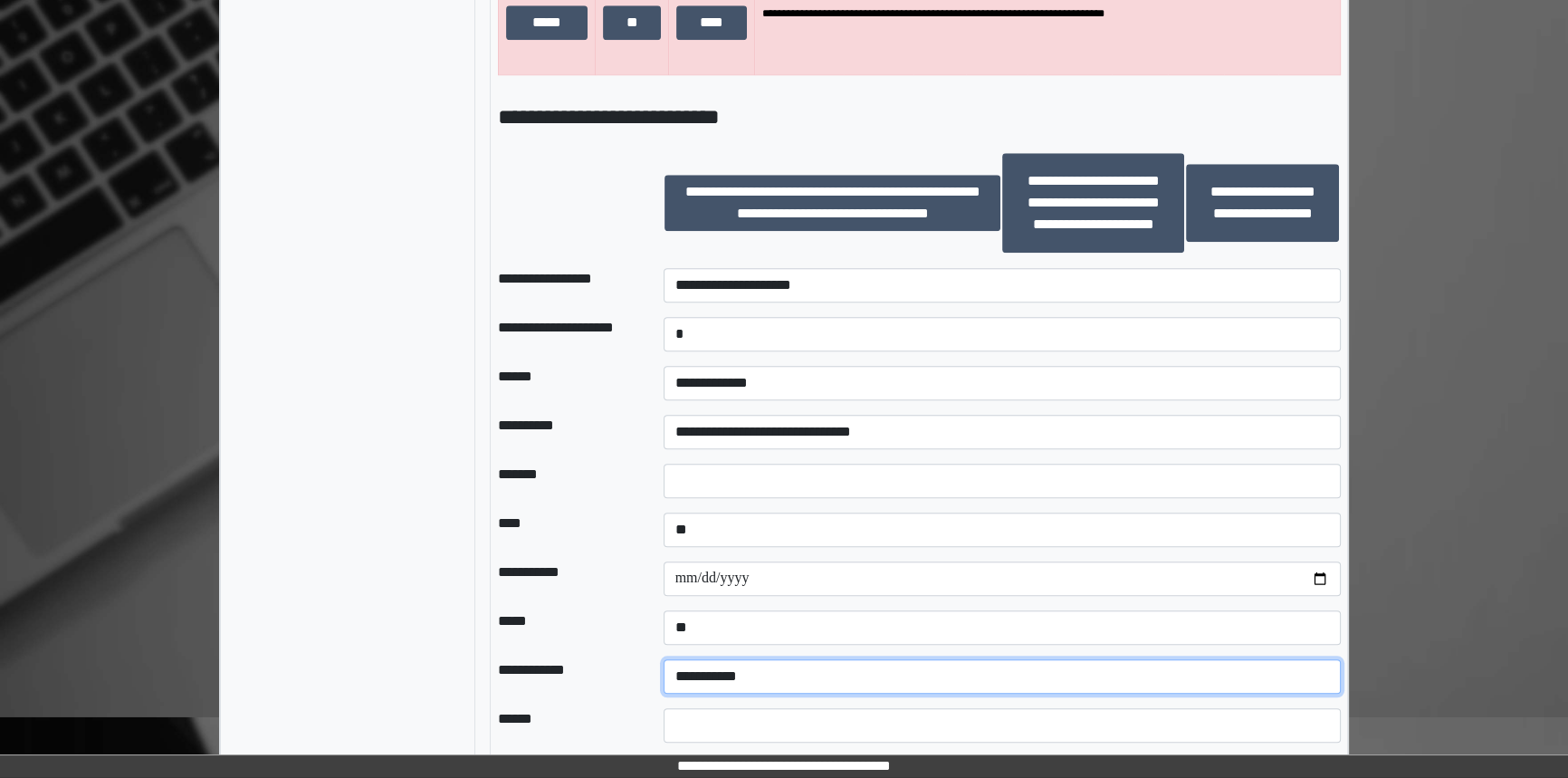click on "**********" at bounding box center (1002, 677) 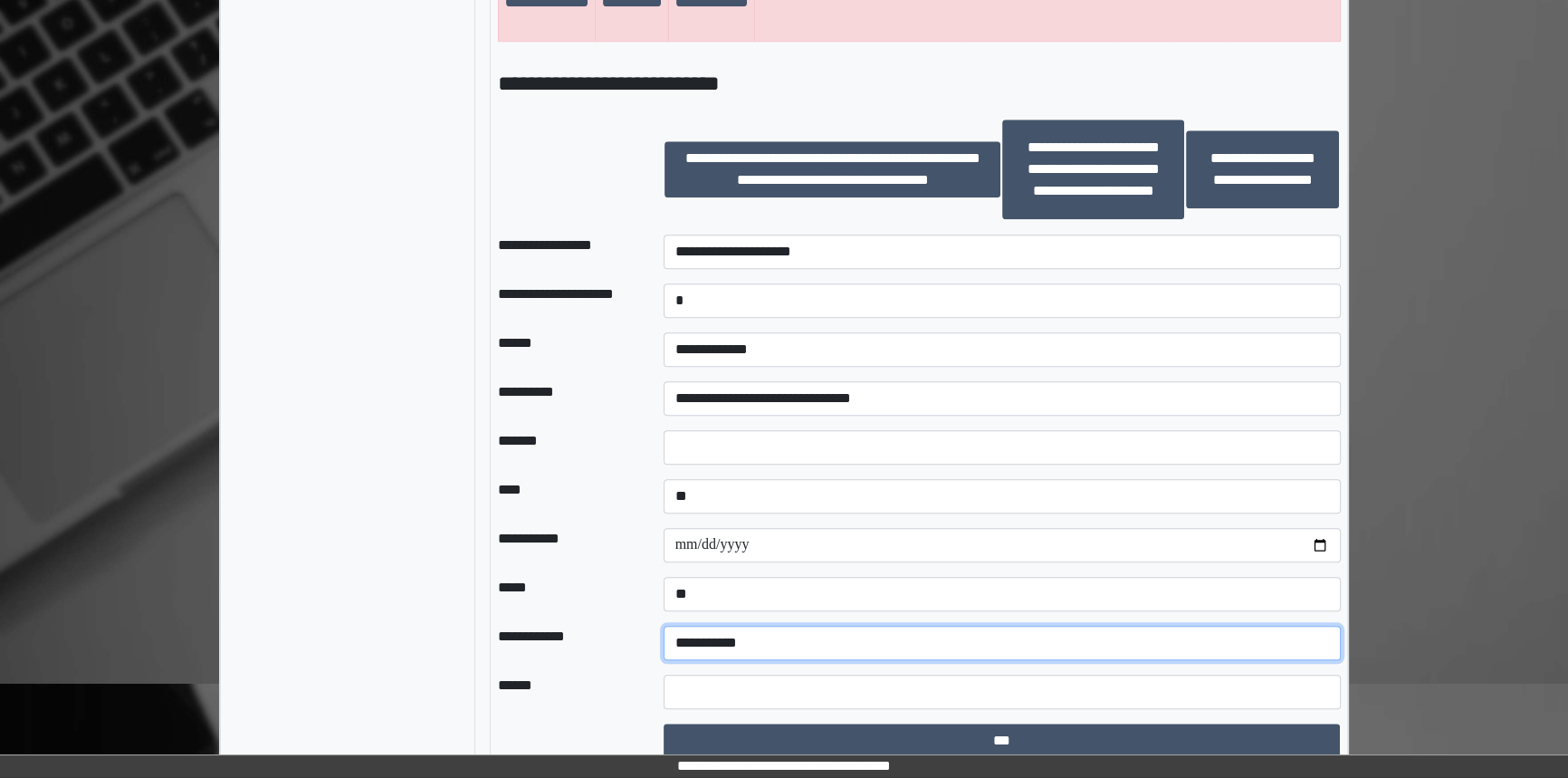 scroll, scrollTop: 2221, scrollLeft: 0, axis: vertical 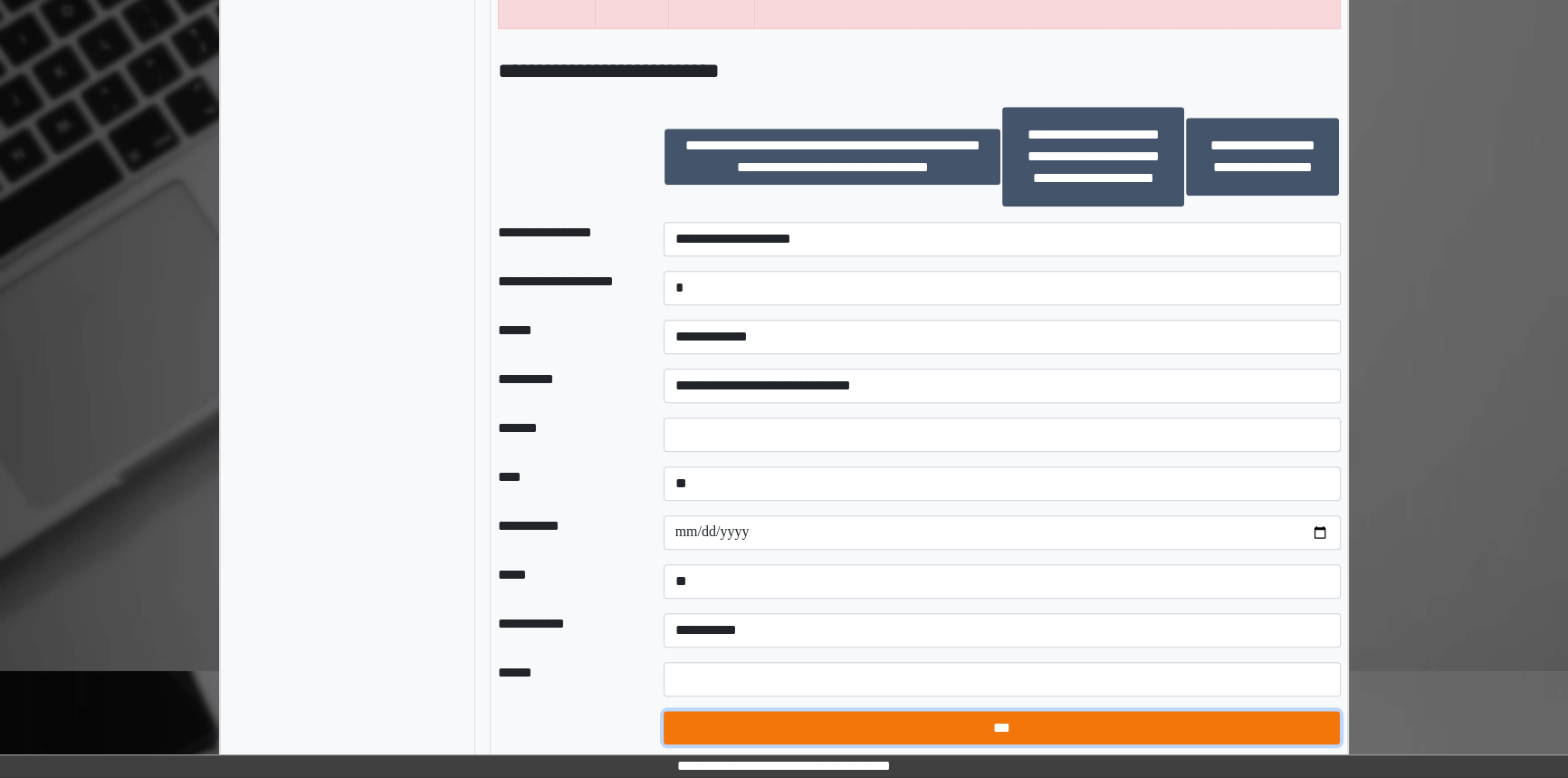click on "***" at bounding box center (1002, 728) 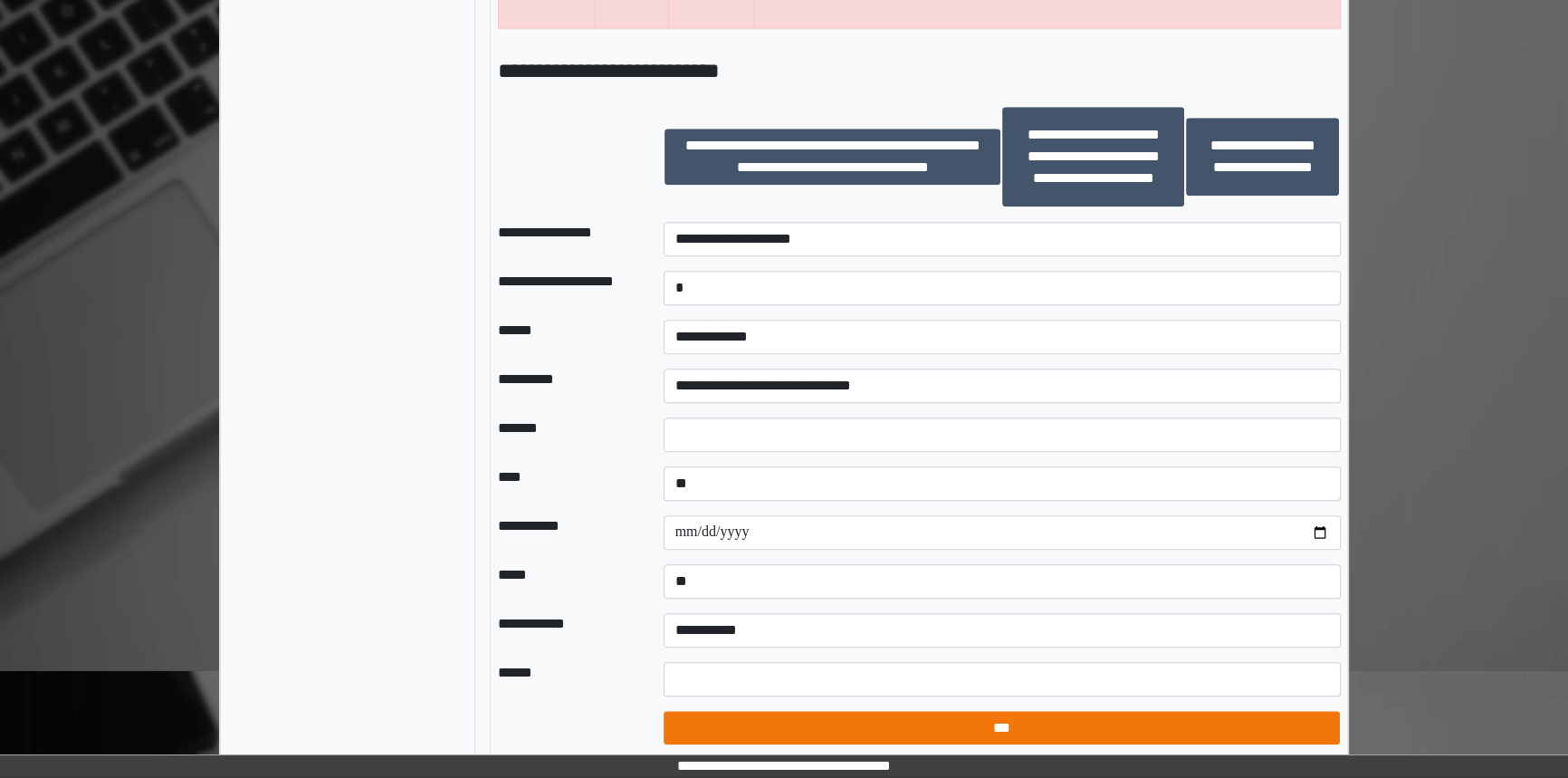 select on "*" 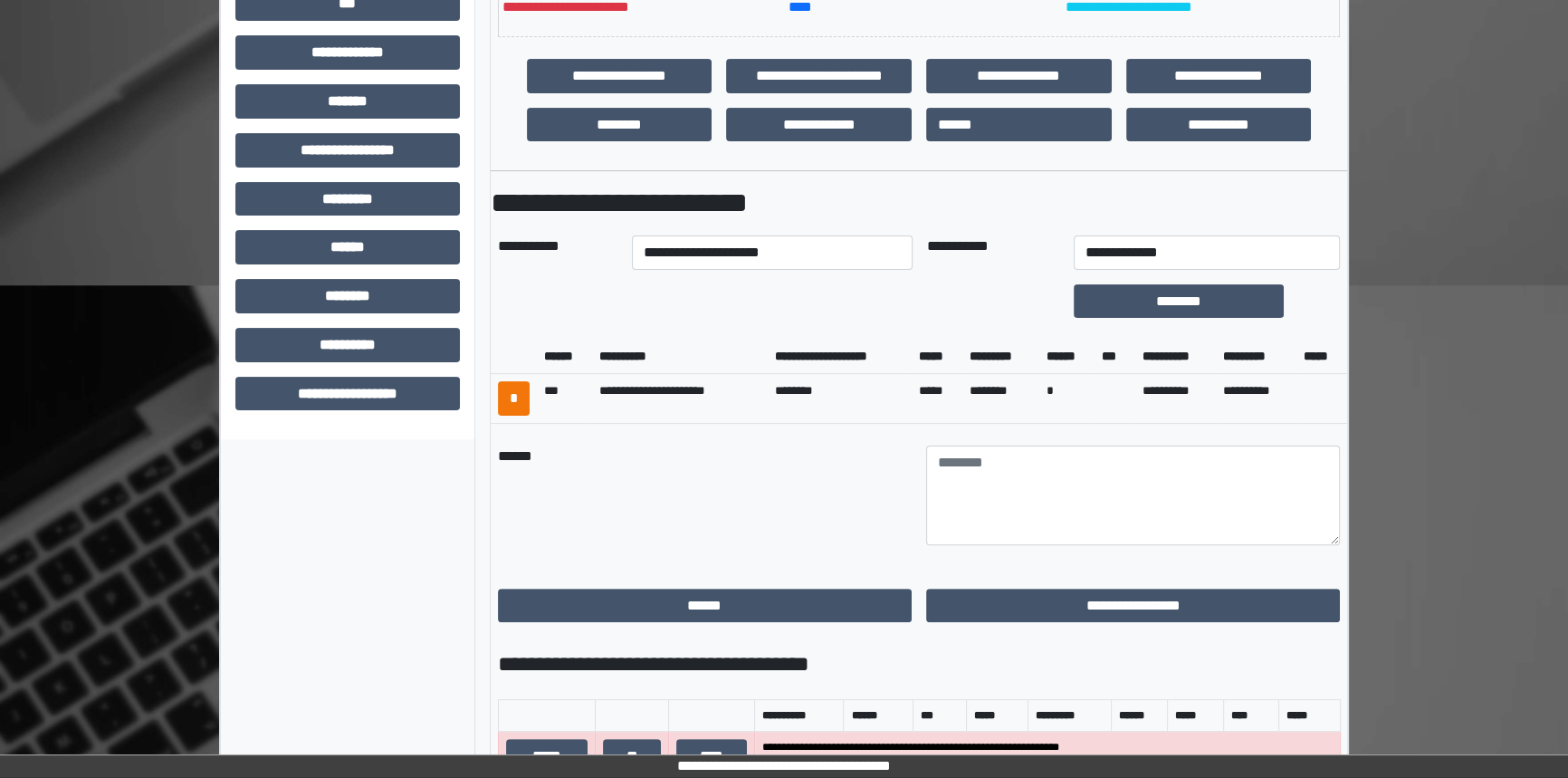 scroll, scrollTop: 667, scrollLeft: 0, axis: vertical 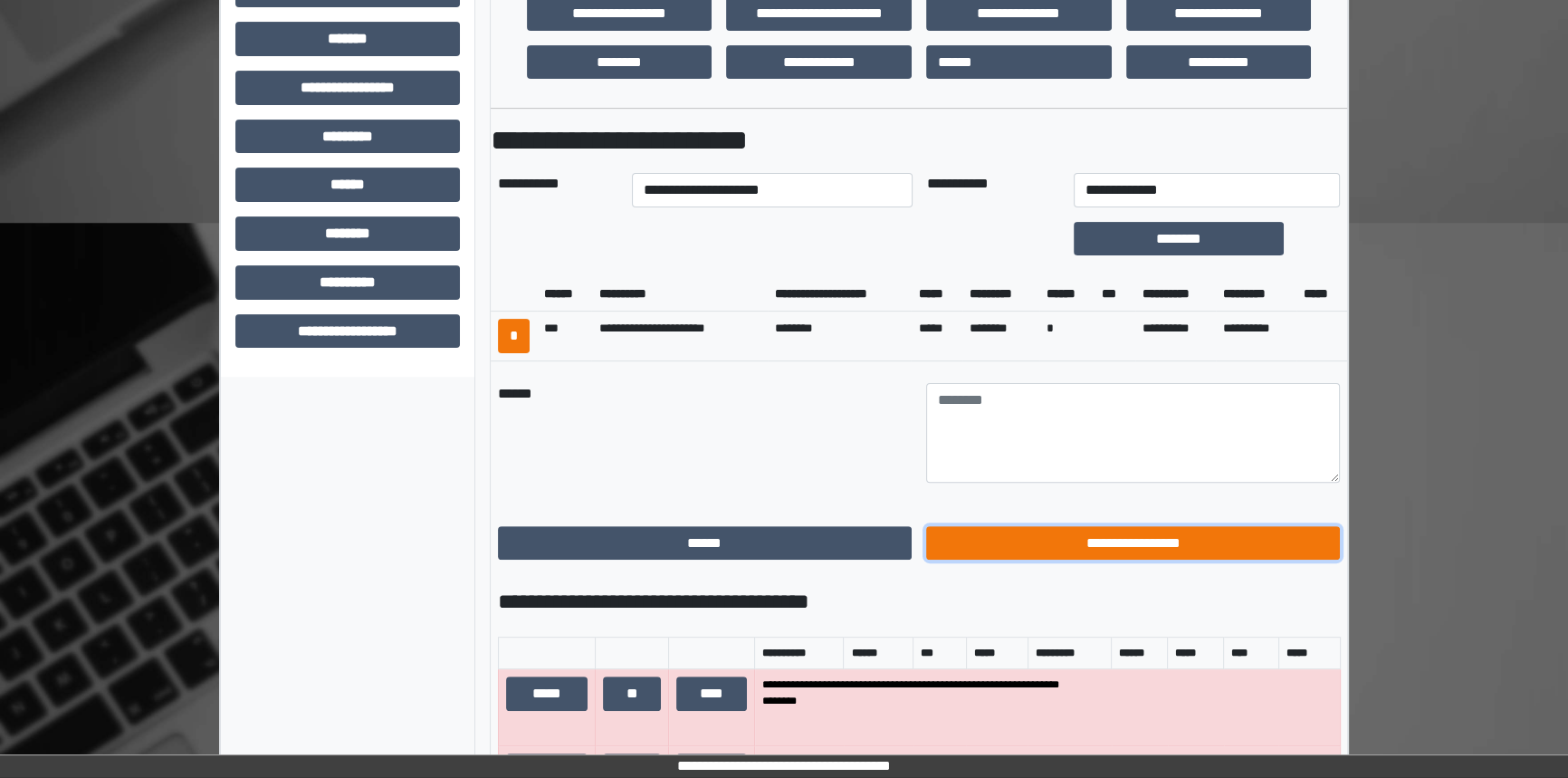 click on "**********" at bounding box center (1133, 543) 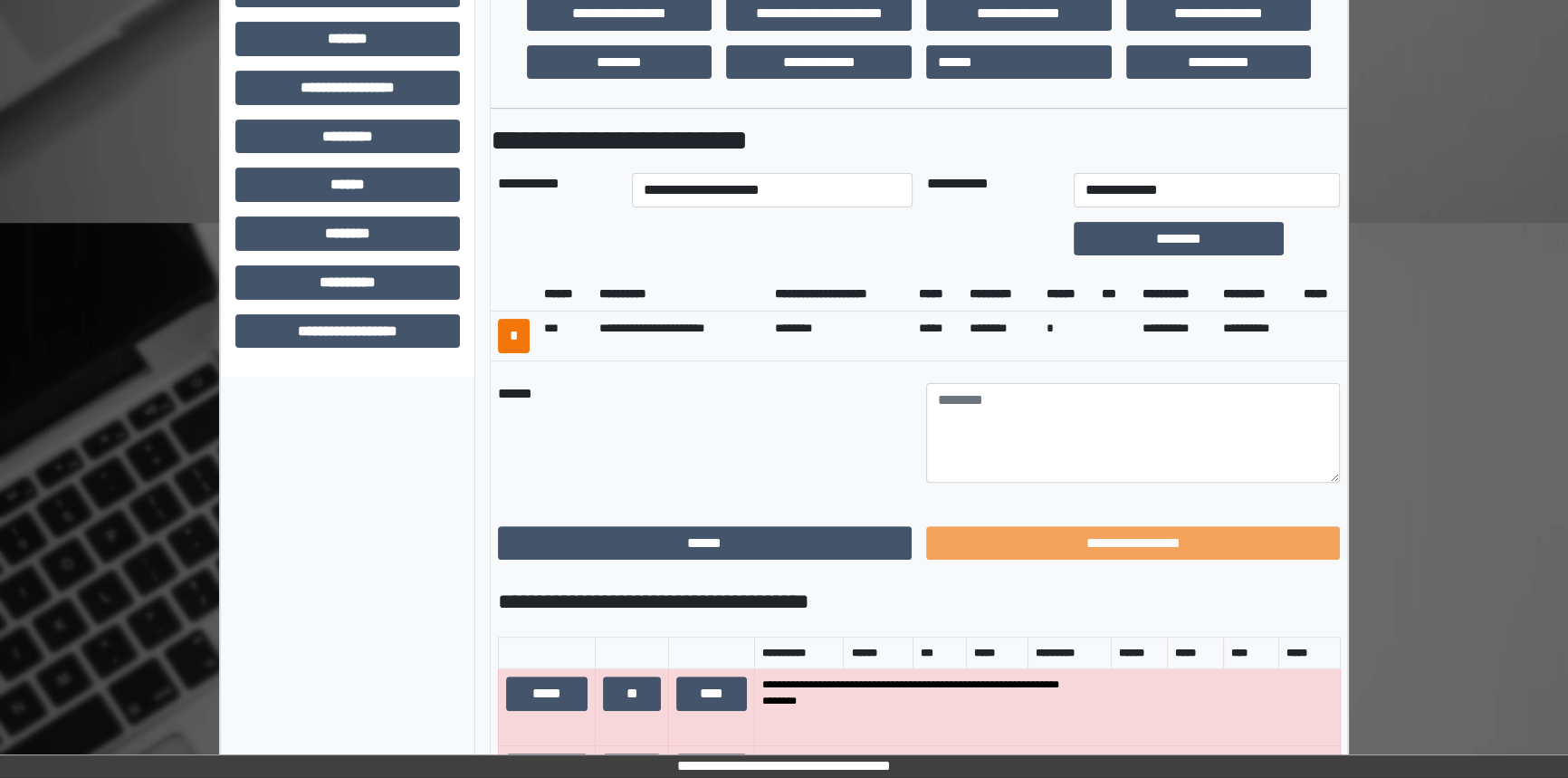 scroll, scrollTop: 281, scrollLeft: 0, axis: vertical 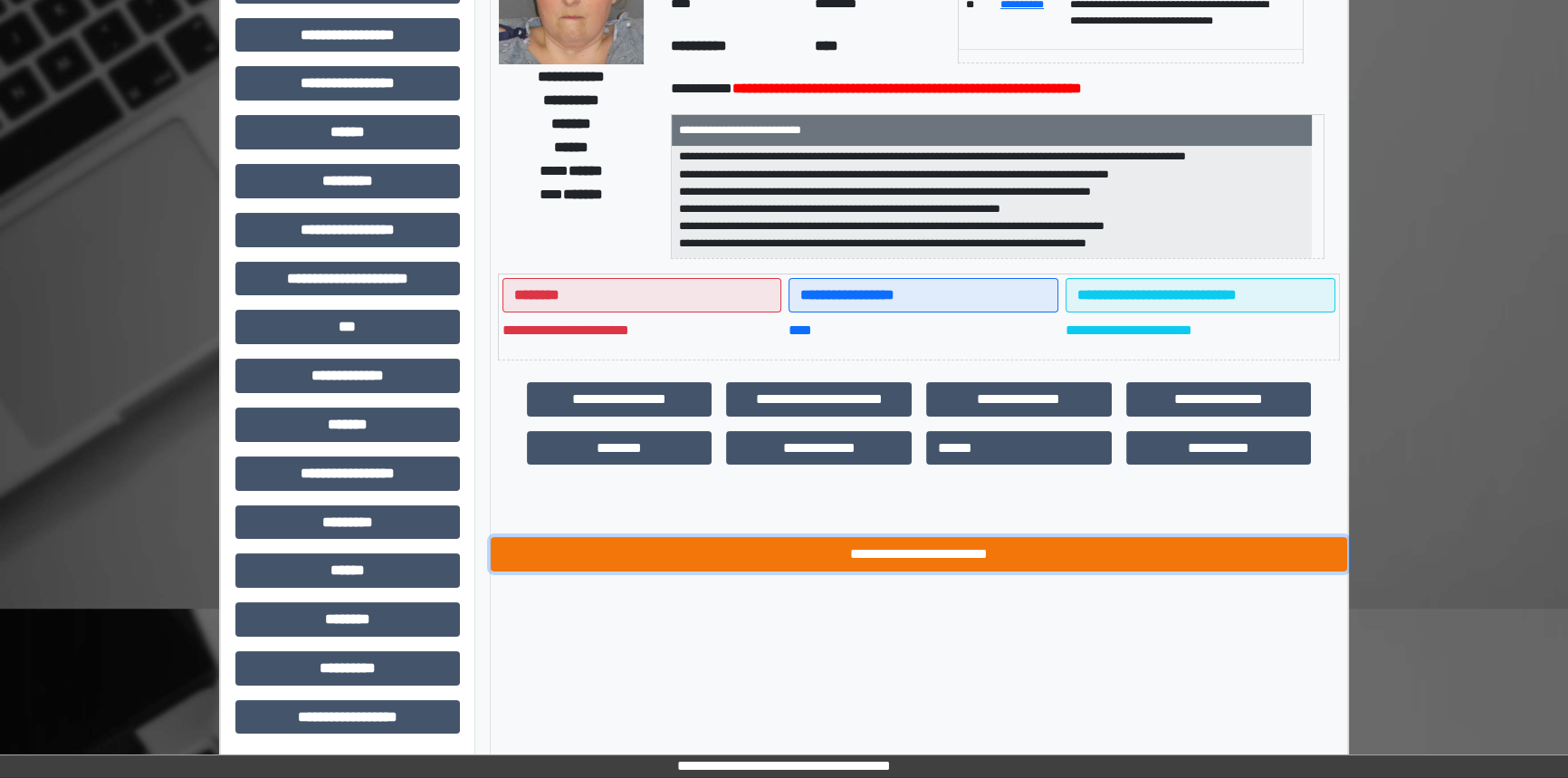 click on "**********" at bounding box center (919, 554) 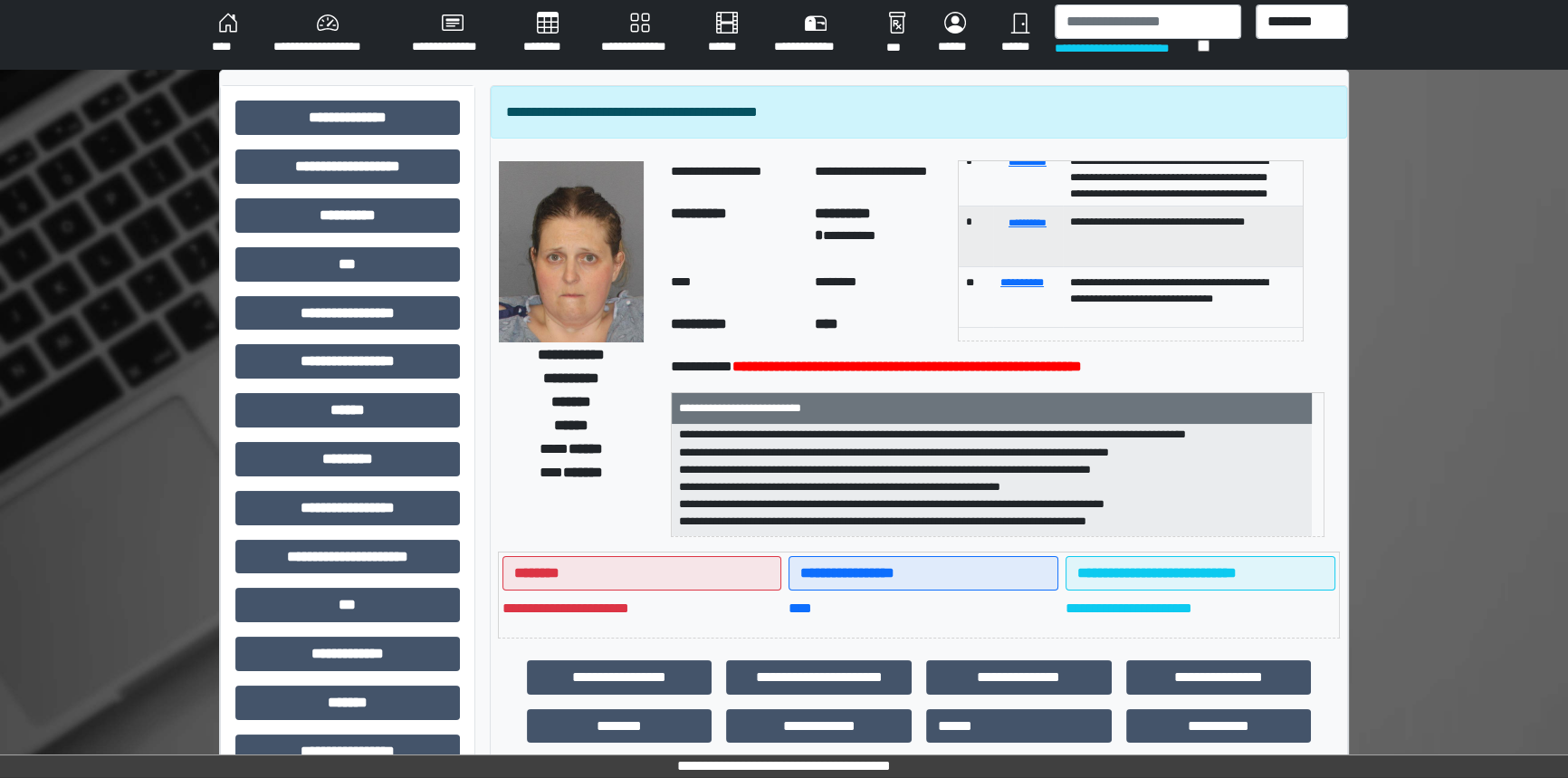 scroll, scrollTop: 0, scrollLeft: 0, axis: both 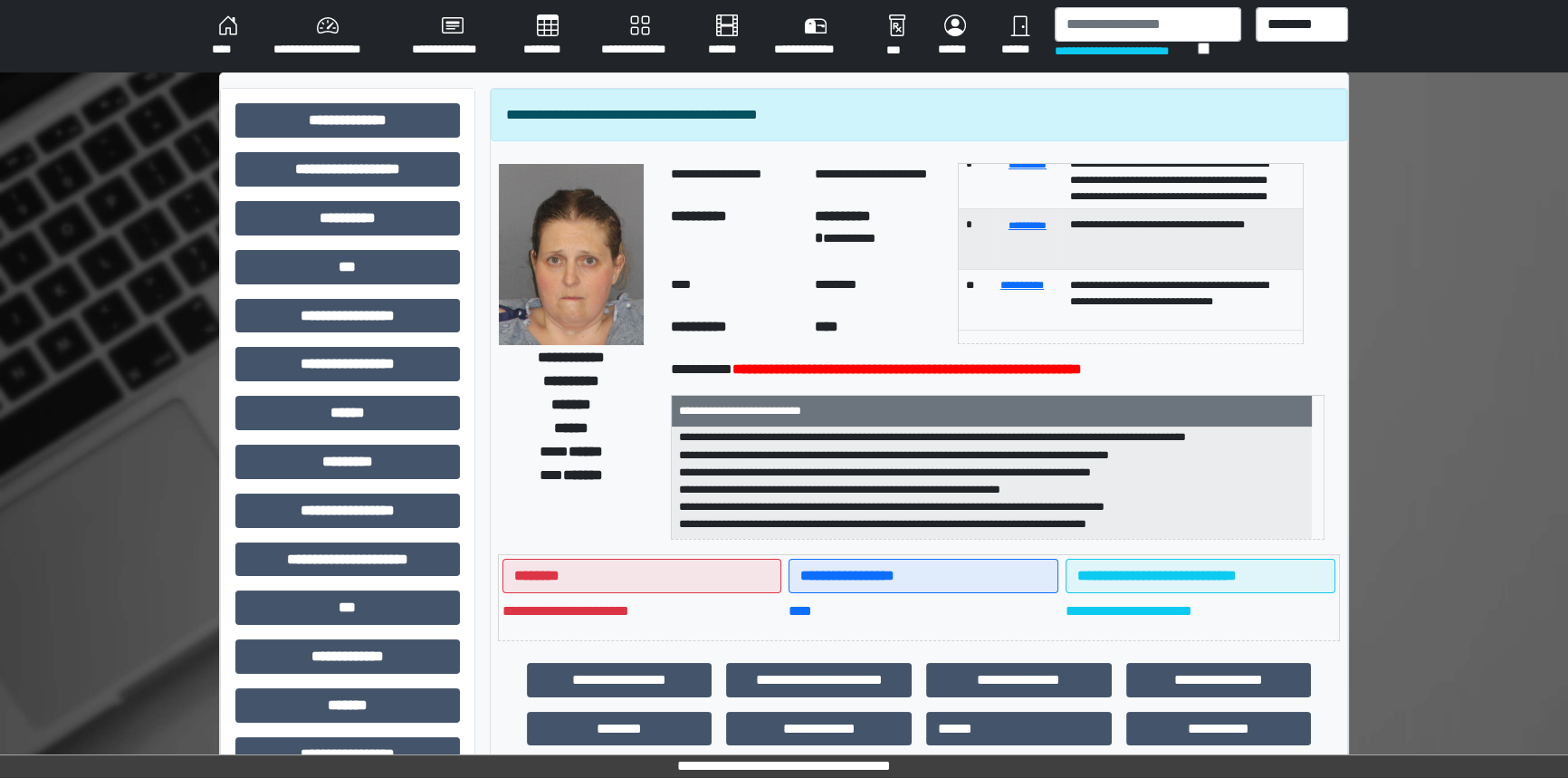 click on "****" at bounding box center [228, 36] 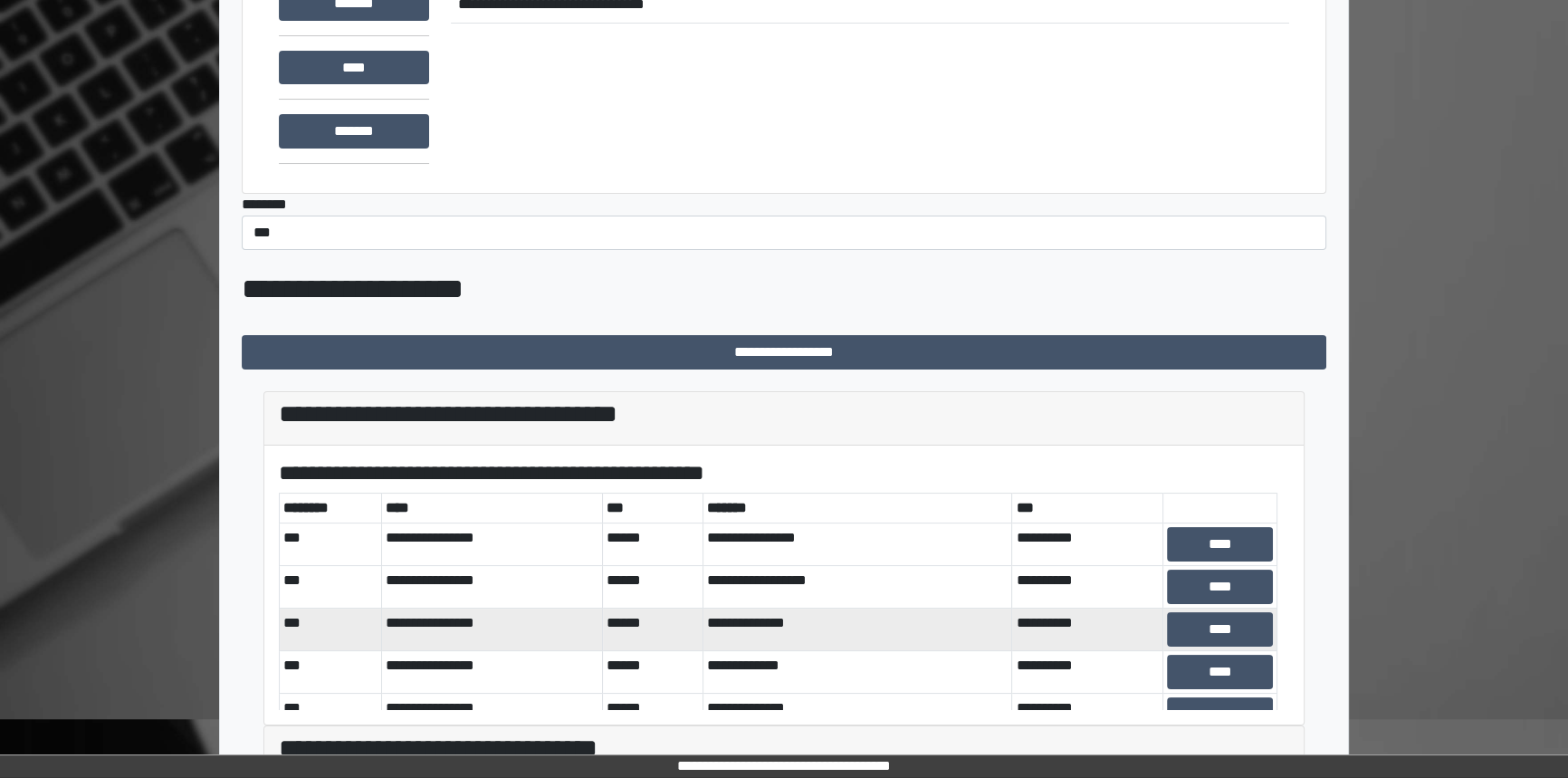 scroll, scrollTop: 329, scrollLeft: 0, axis: vertical 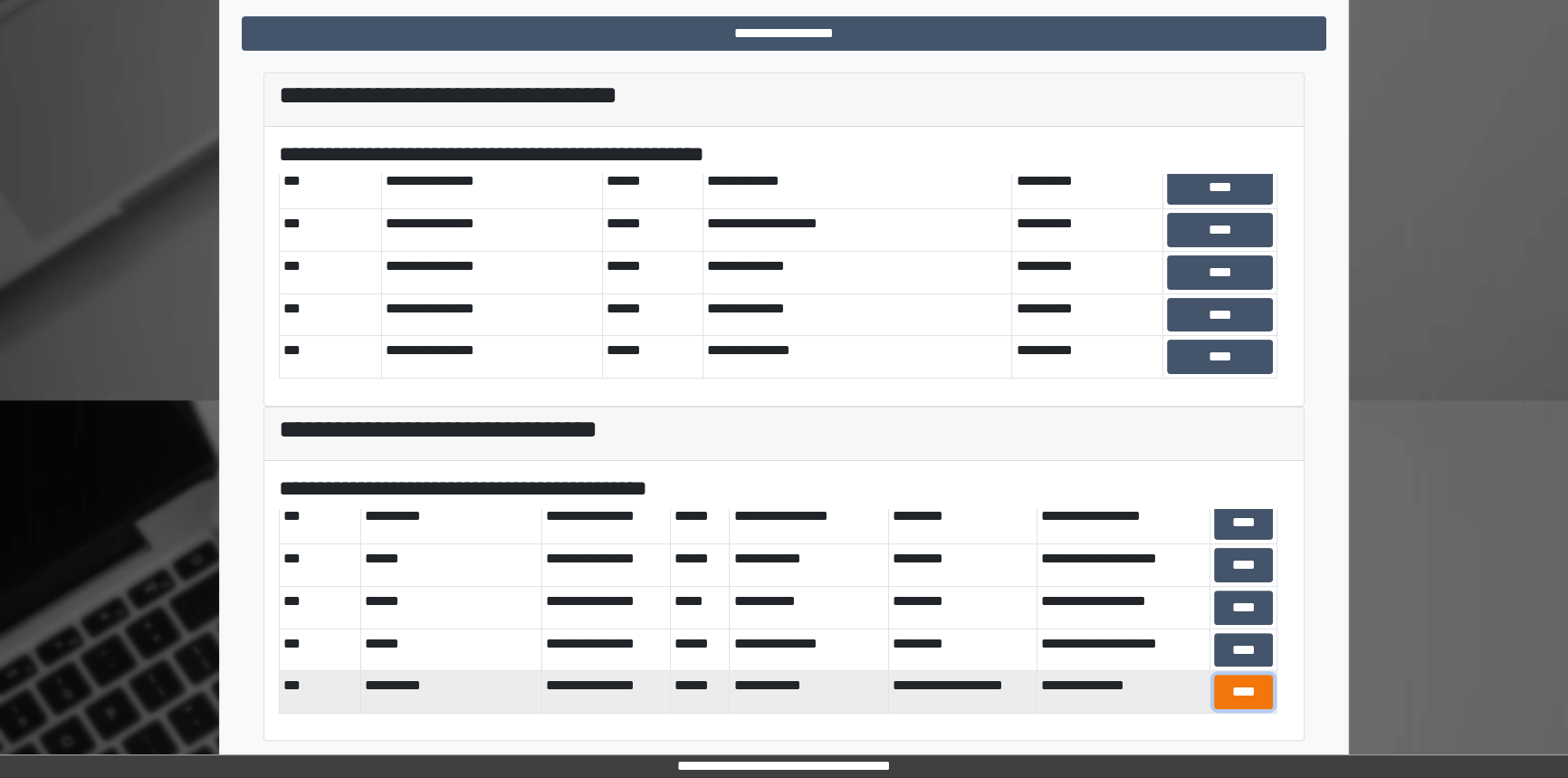 click on "****" at bounding box center [1243, 692] 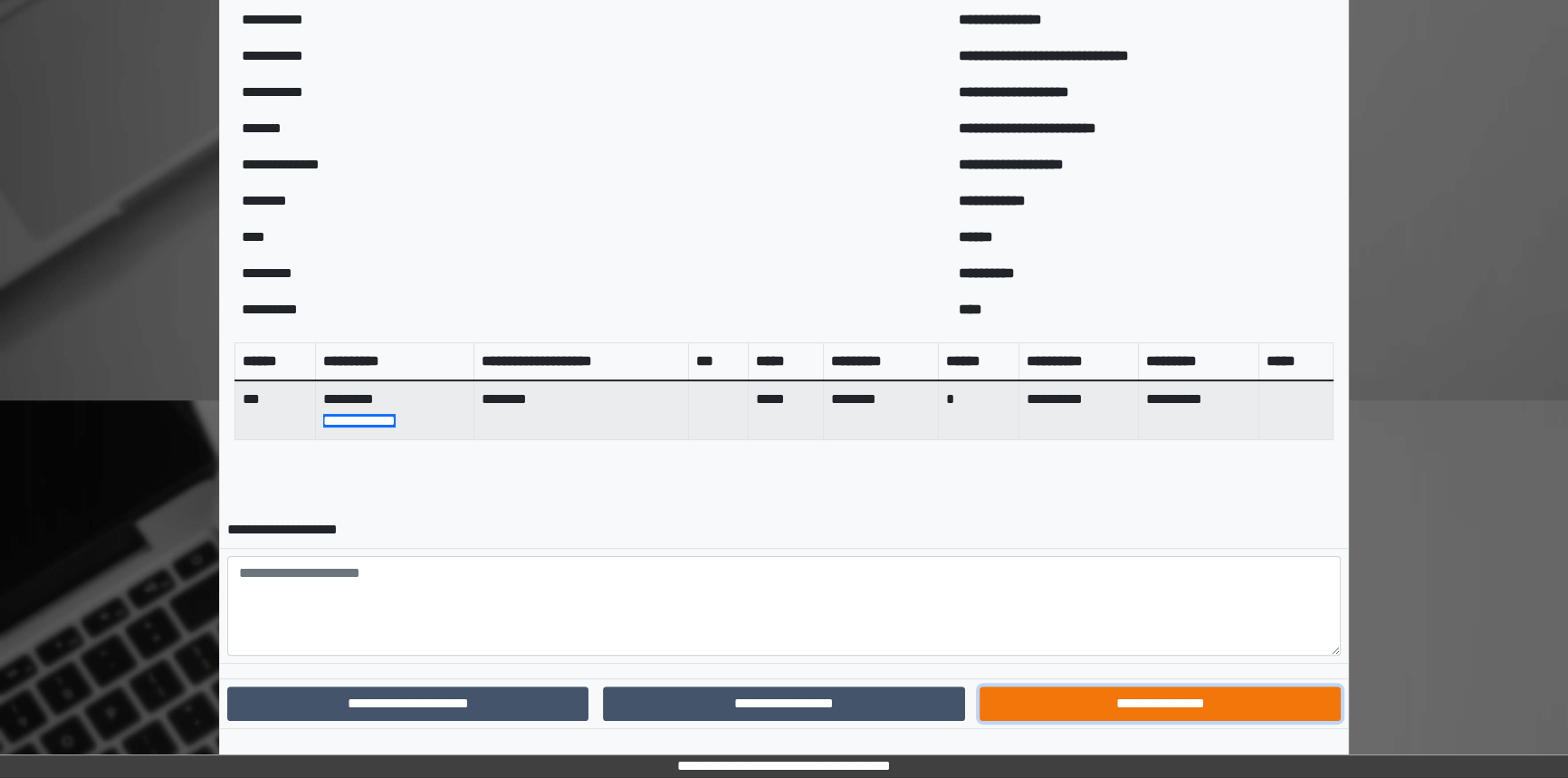 click on "**********" at bounding box center (1160, 704) 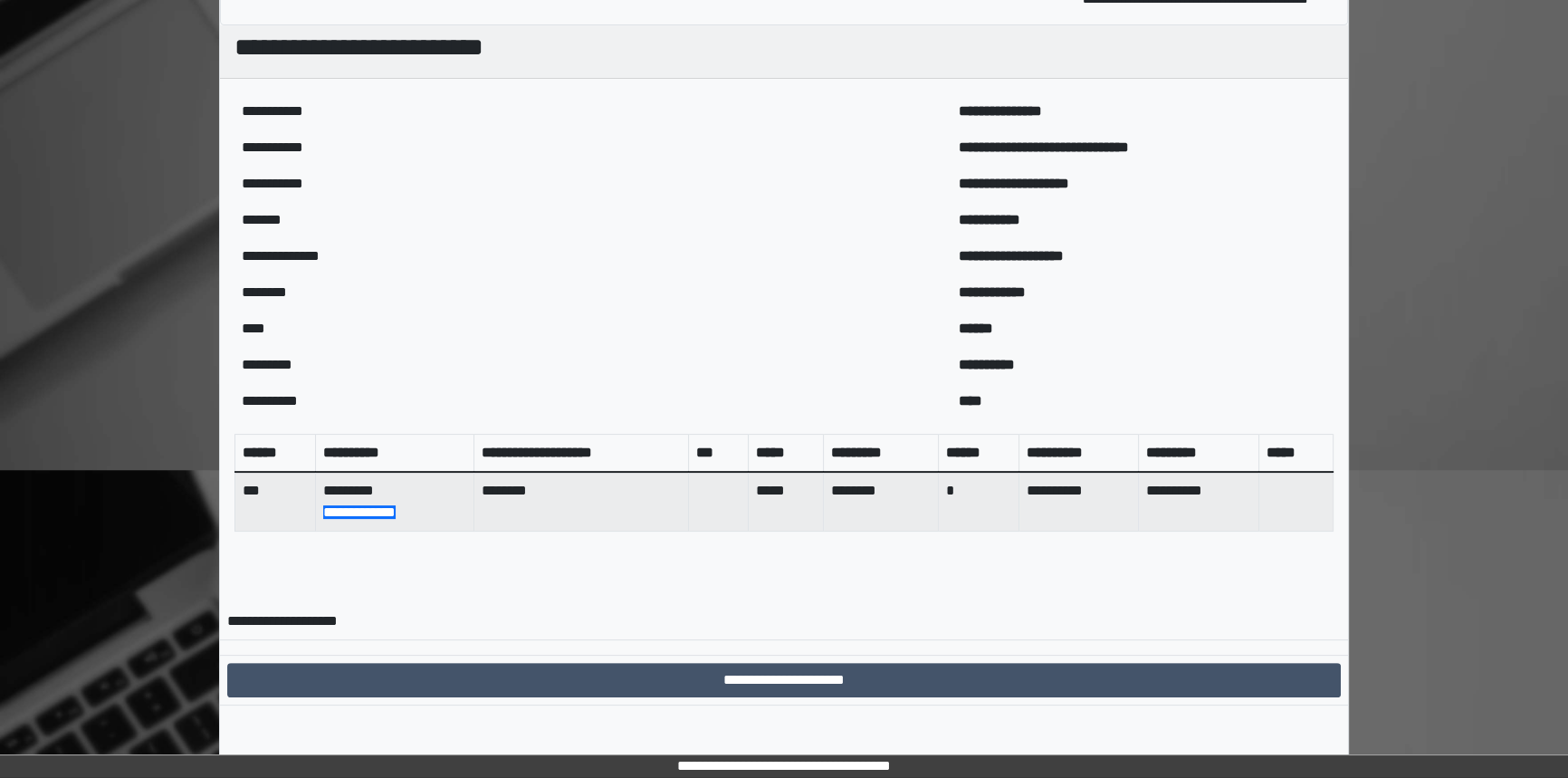 scroll, scrollTop: 419, scrollLeft: 0, axis: vertical 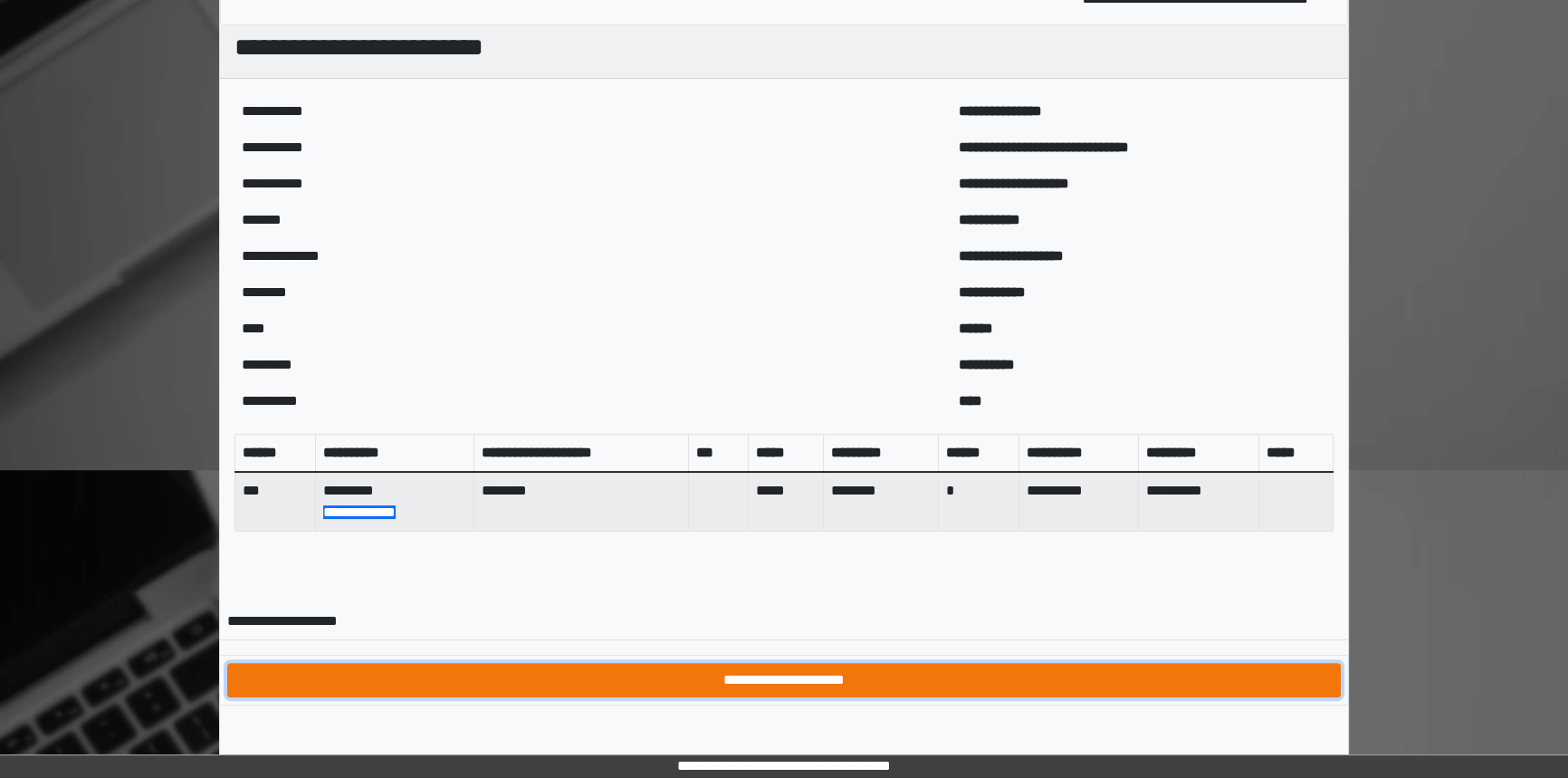 click on "**********" at bounding box center [784, 680] 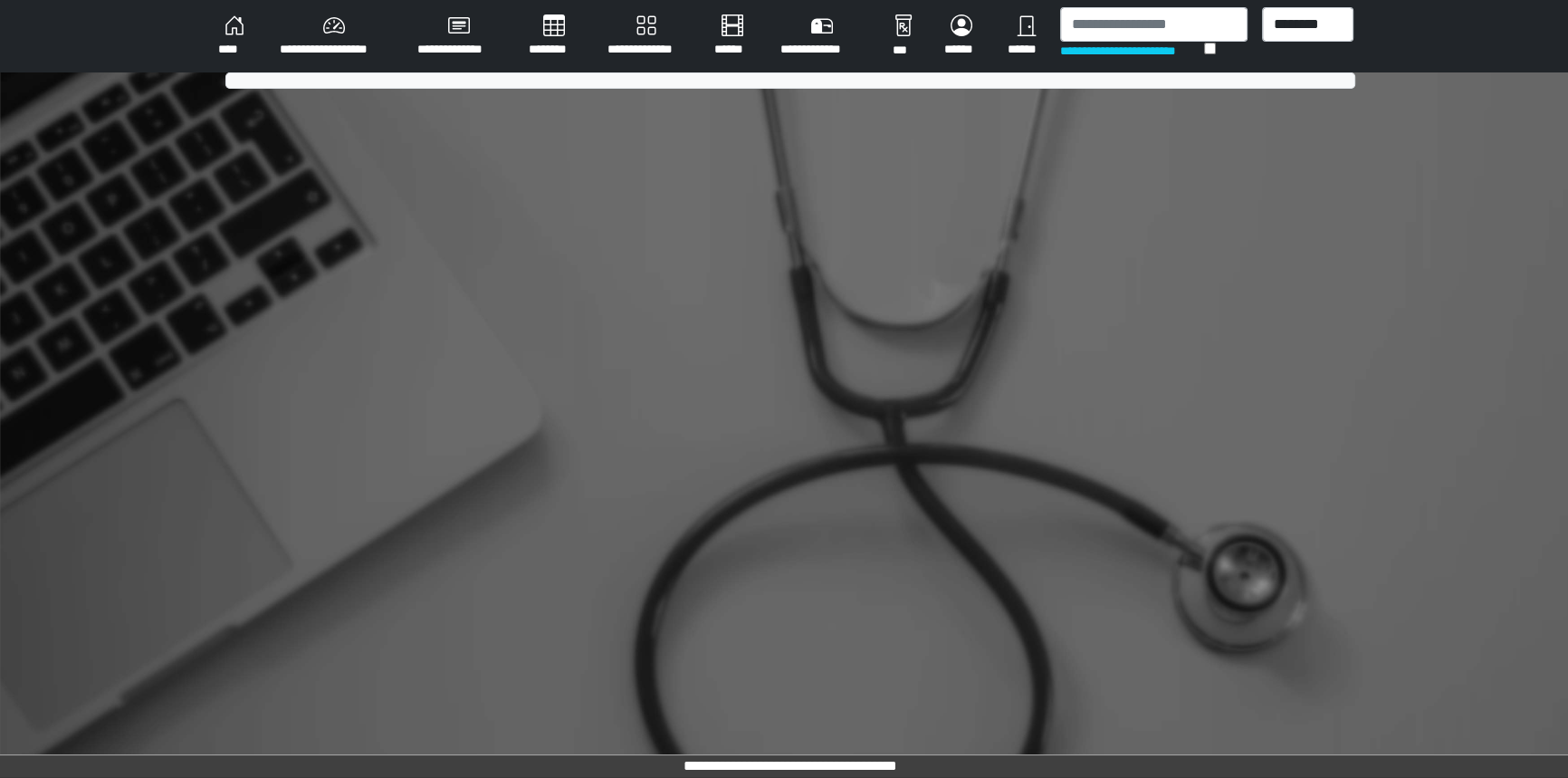 scroll, scrollTop: 0, scrollLeft: 0, axis: both 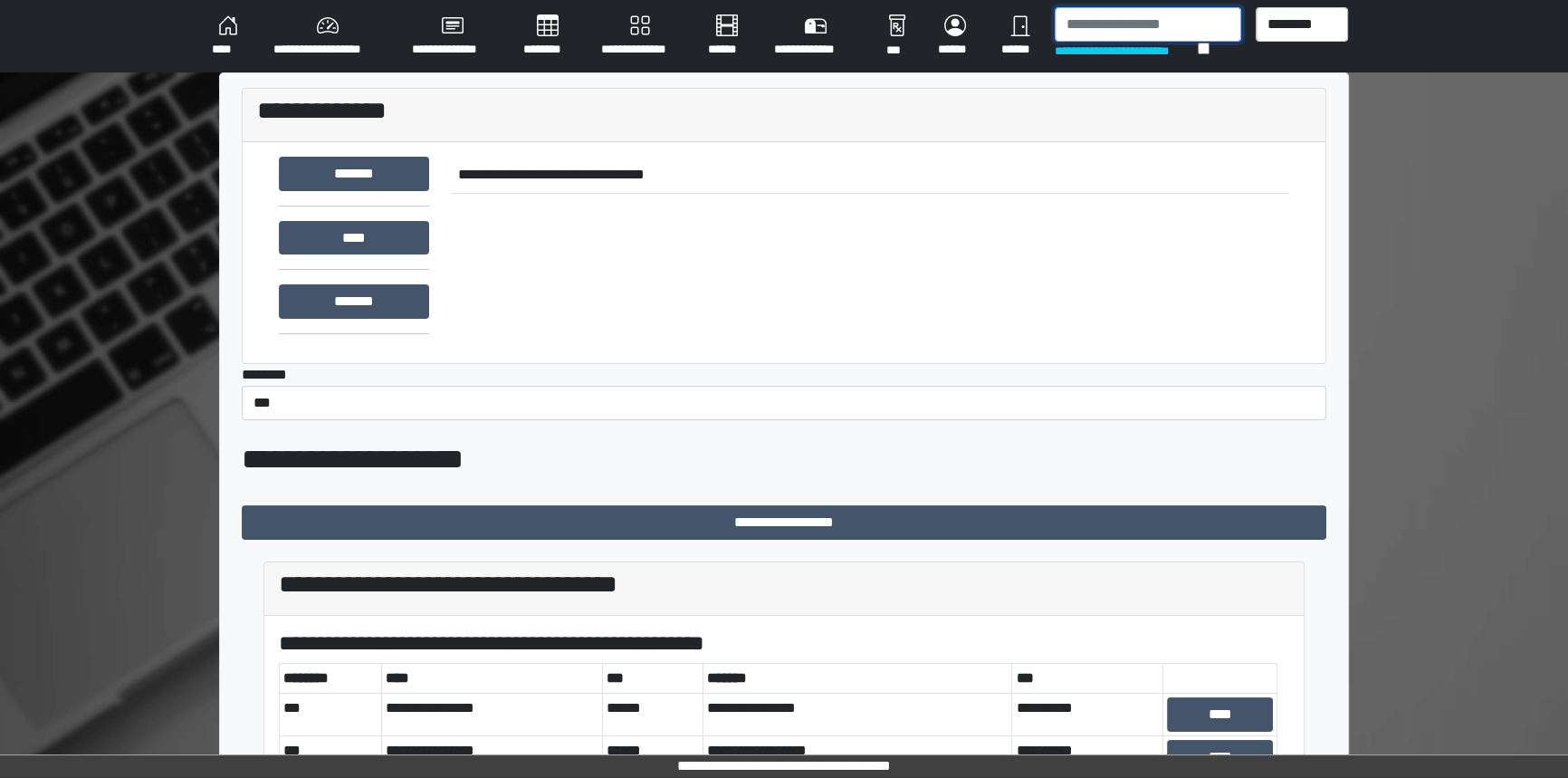 click at bounding box center [1148, 24] 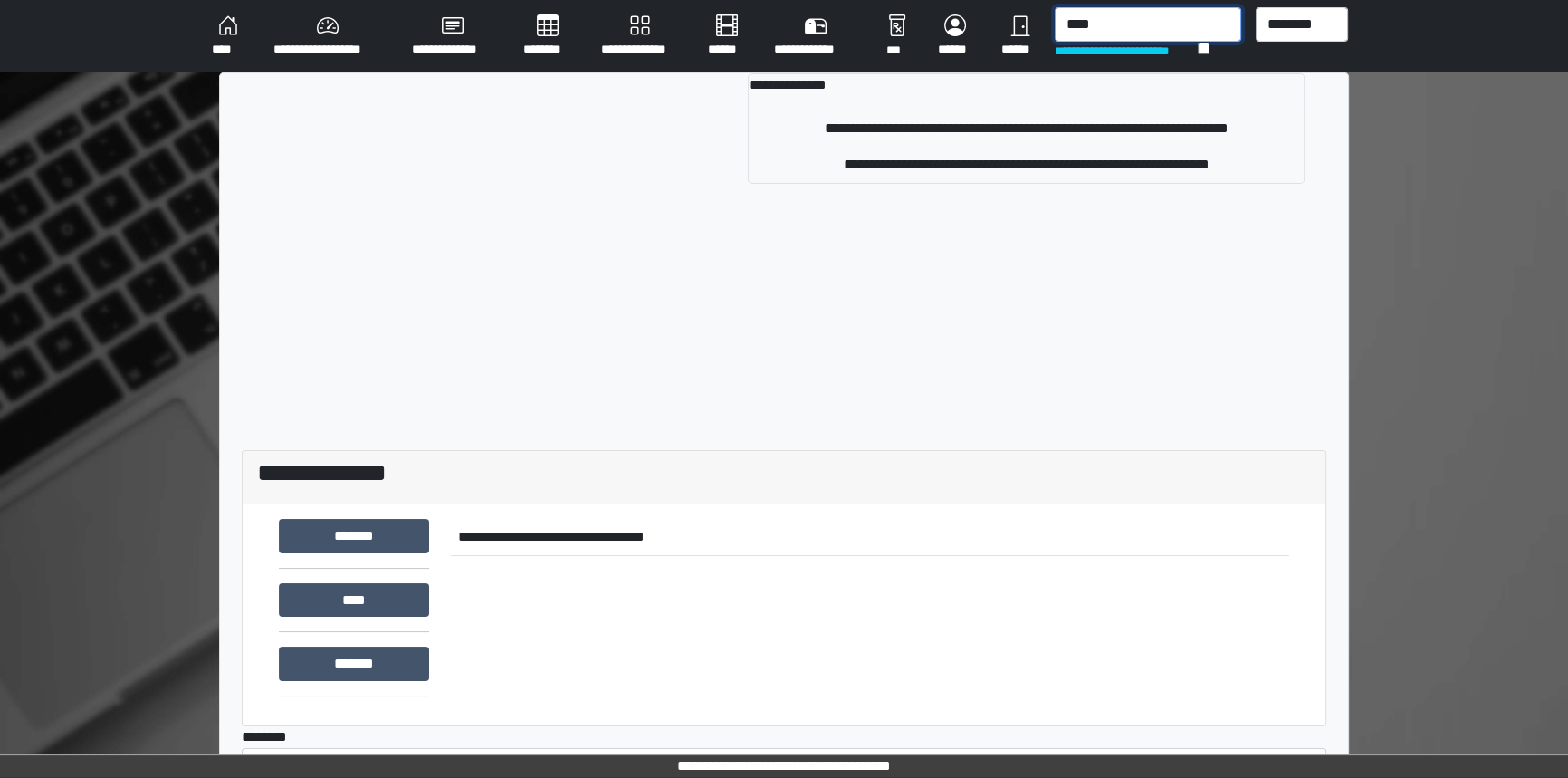 type on "****" 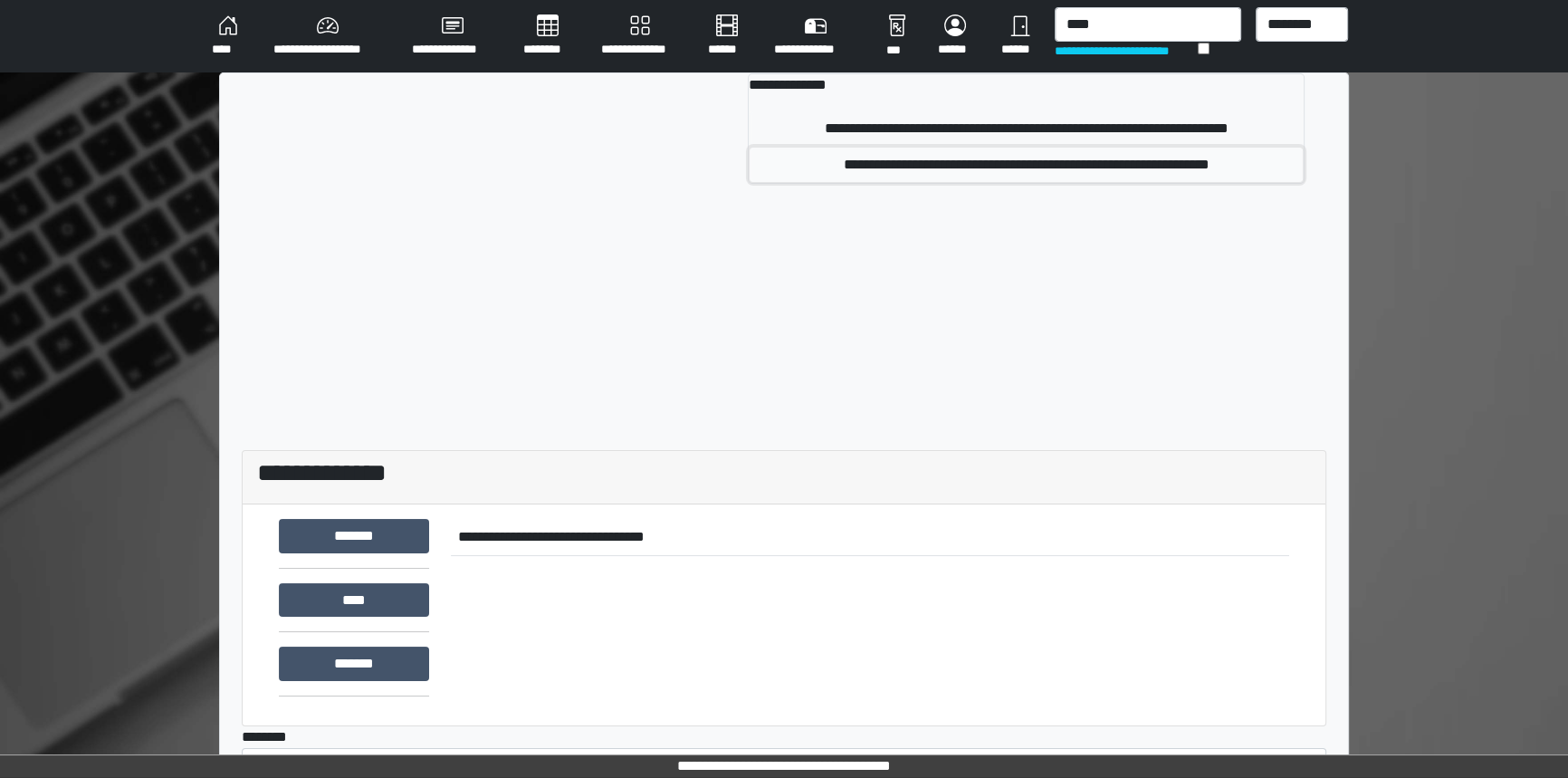 click on "**********" at bounding box center [1026, 165] 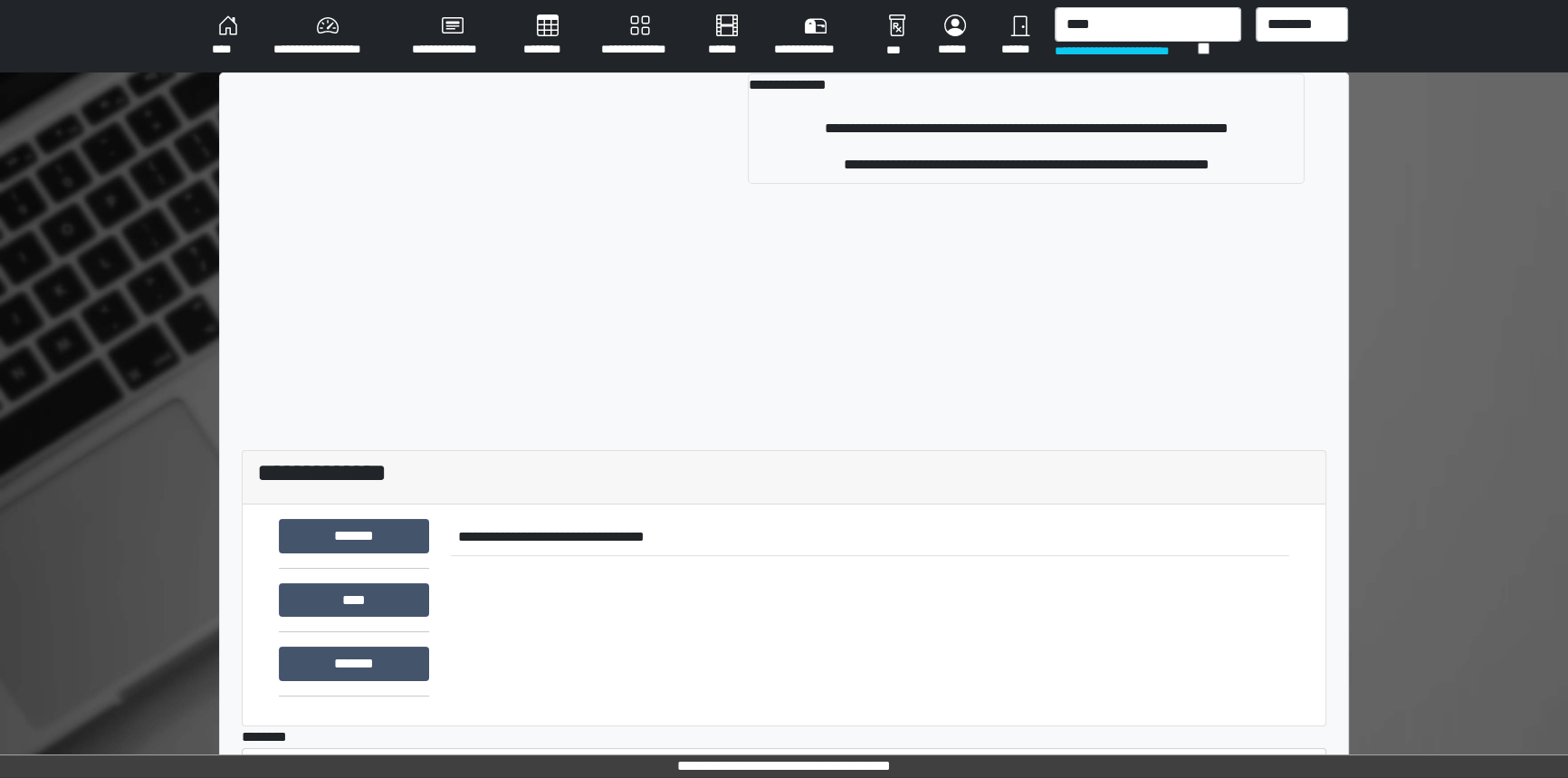 type 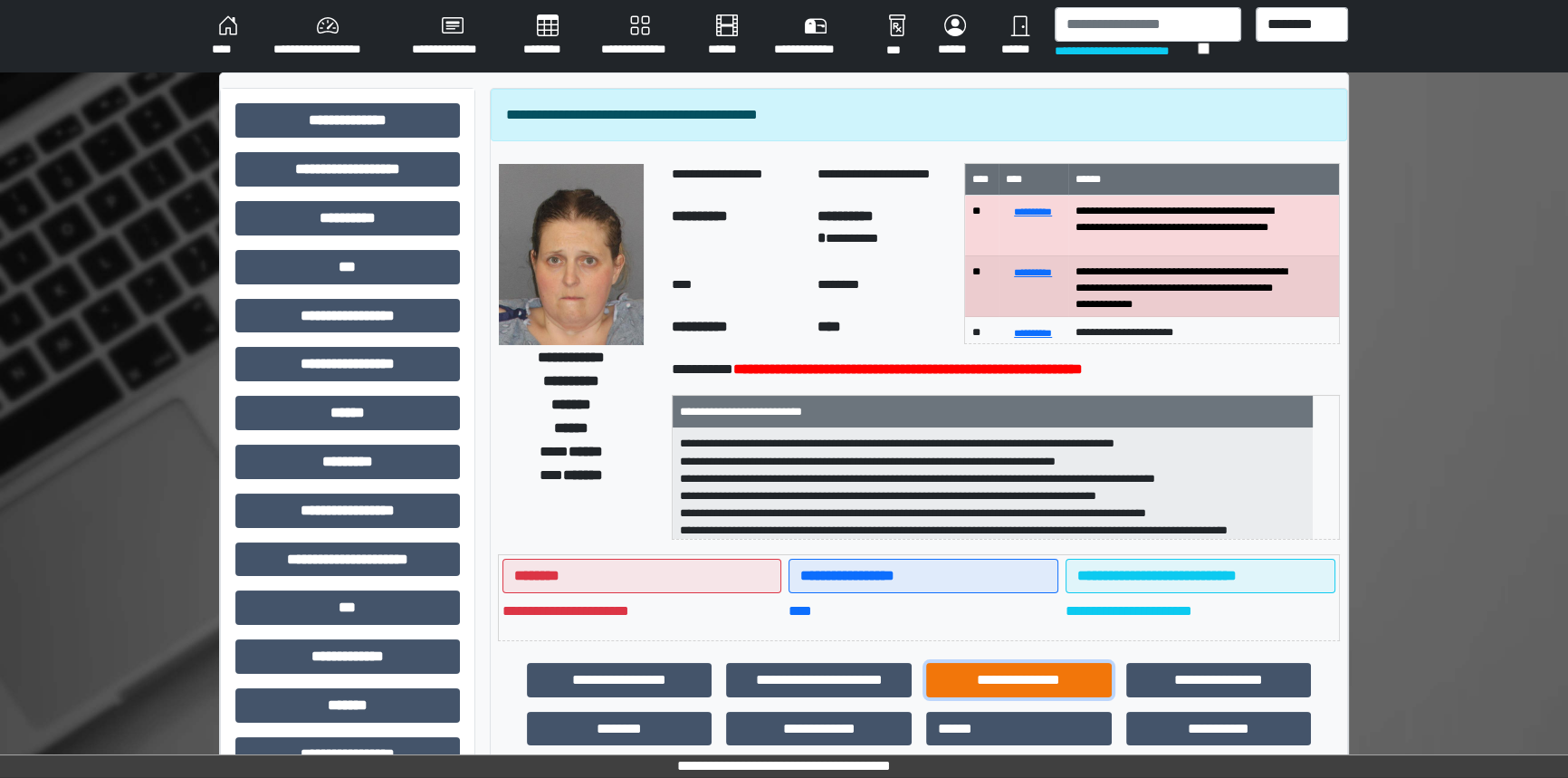 click on "**********" at bounding box center (1018, 680) 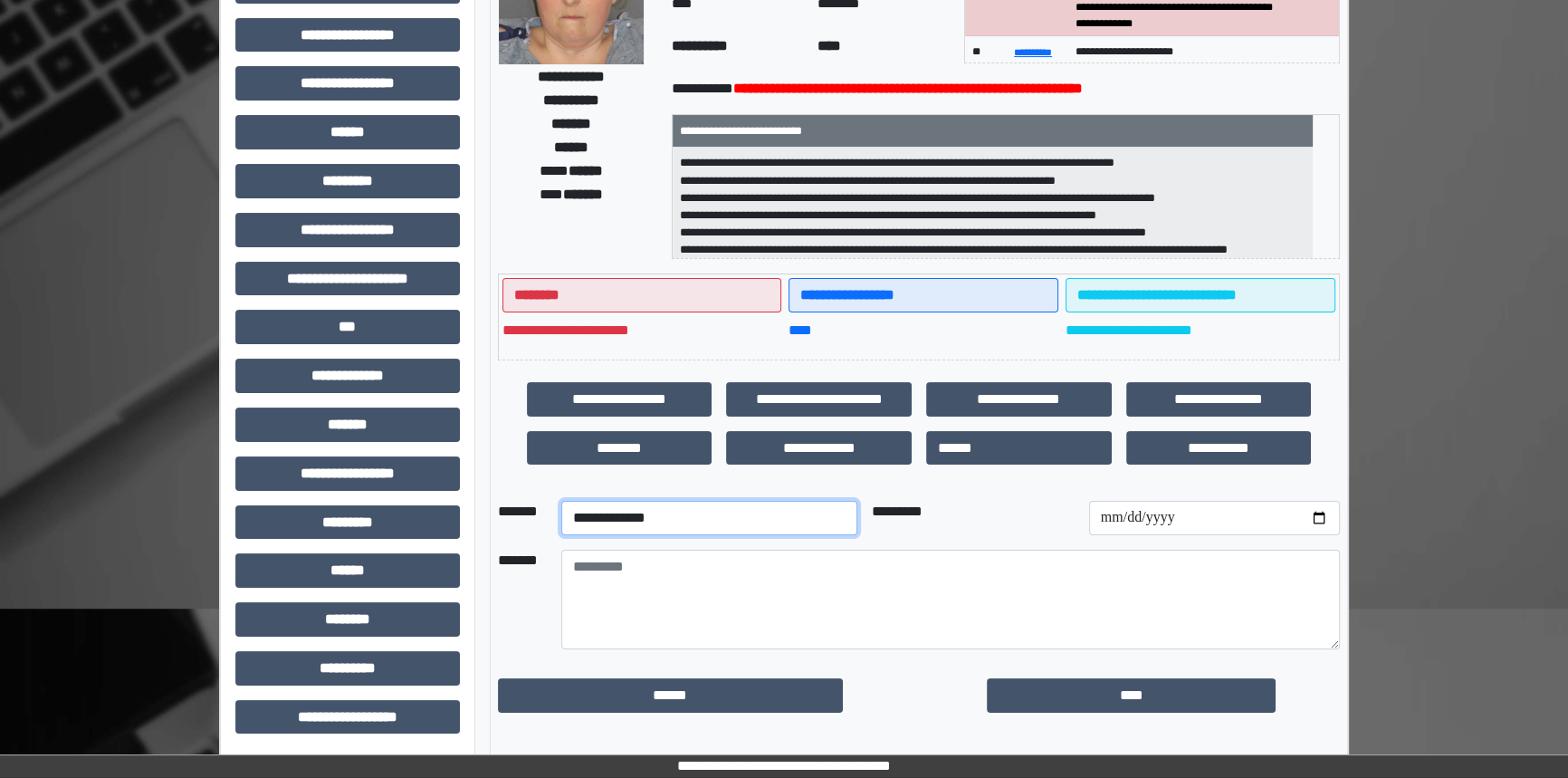 click on "**********" at bounding box center [709, 518] 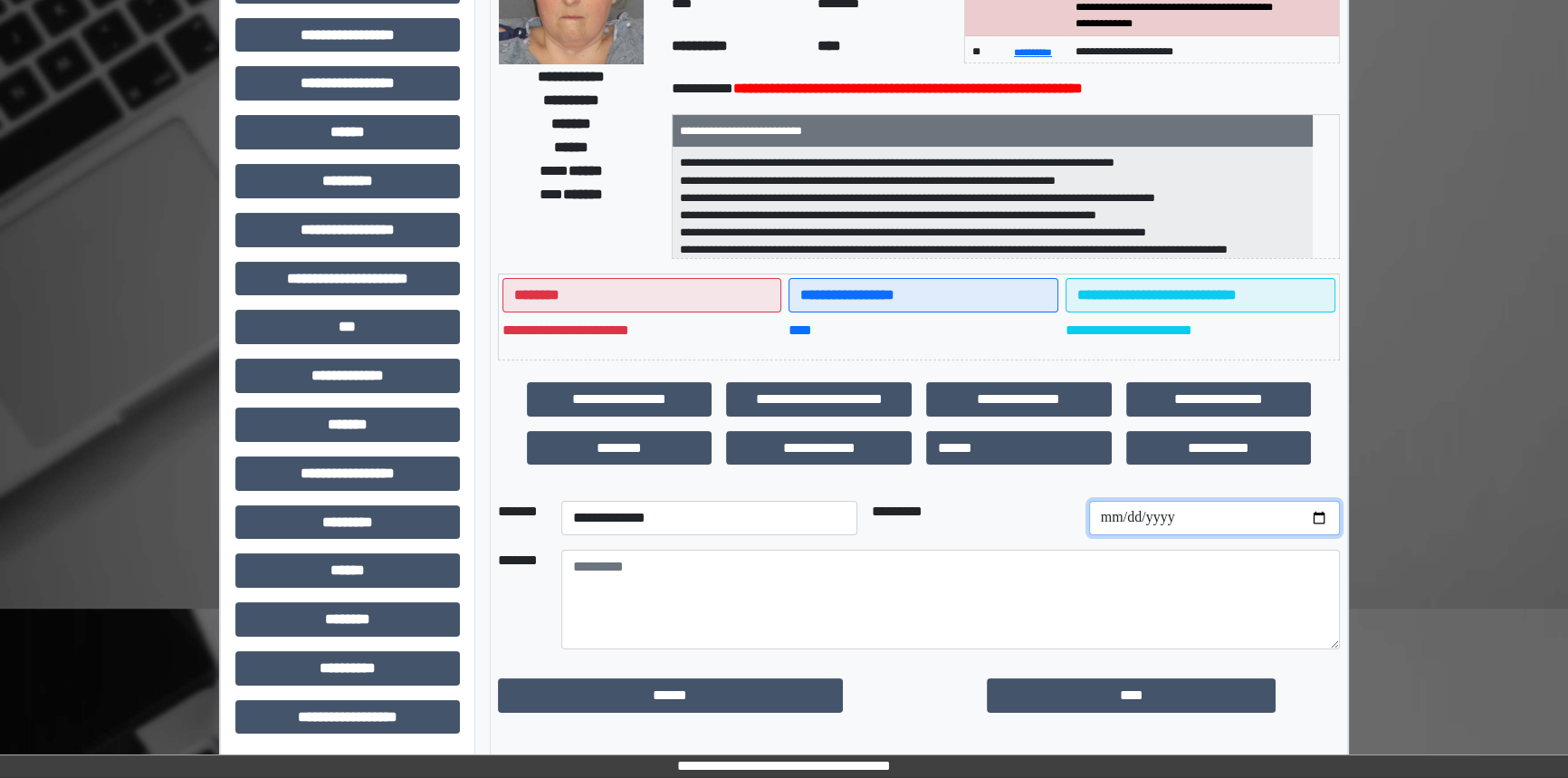 click at bounding box center (1214, 518) 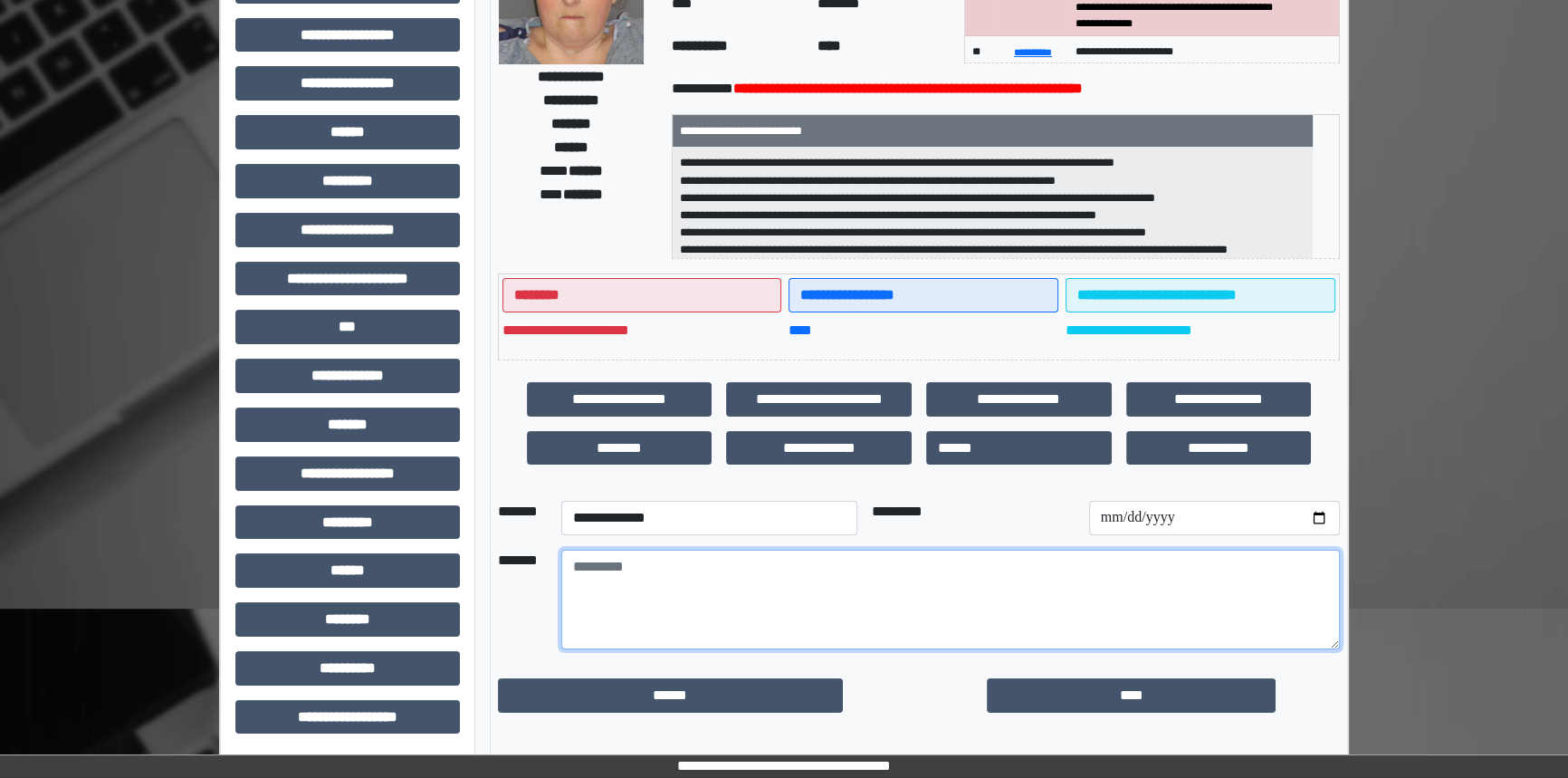 click at bounding box center (951, 600) 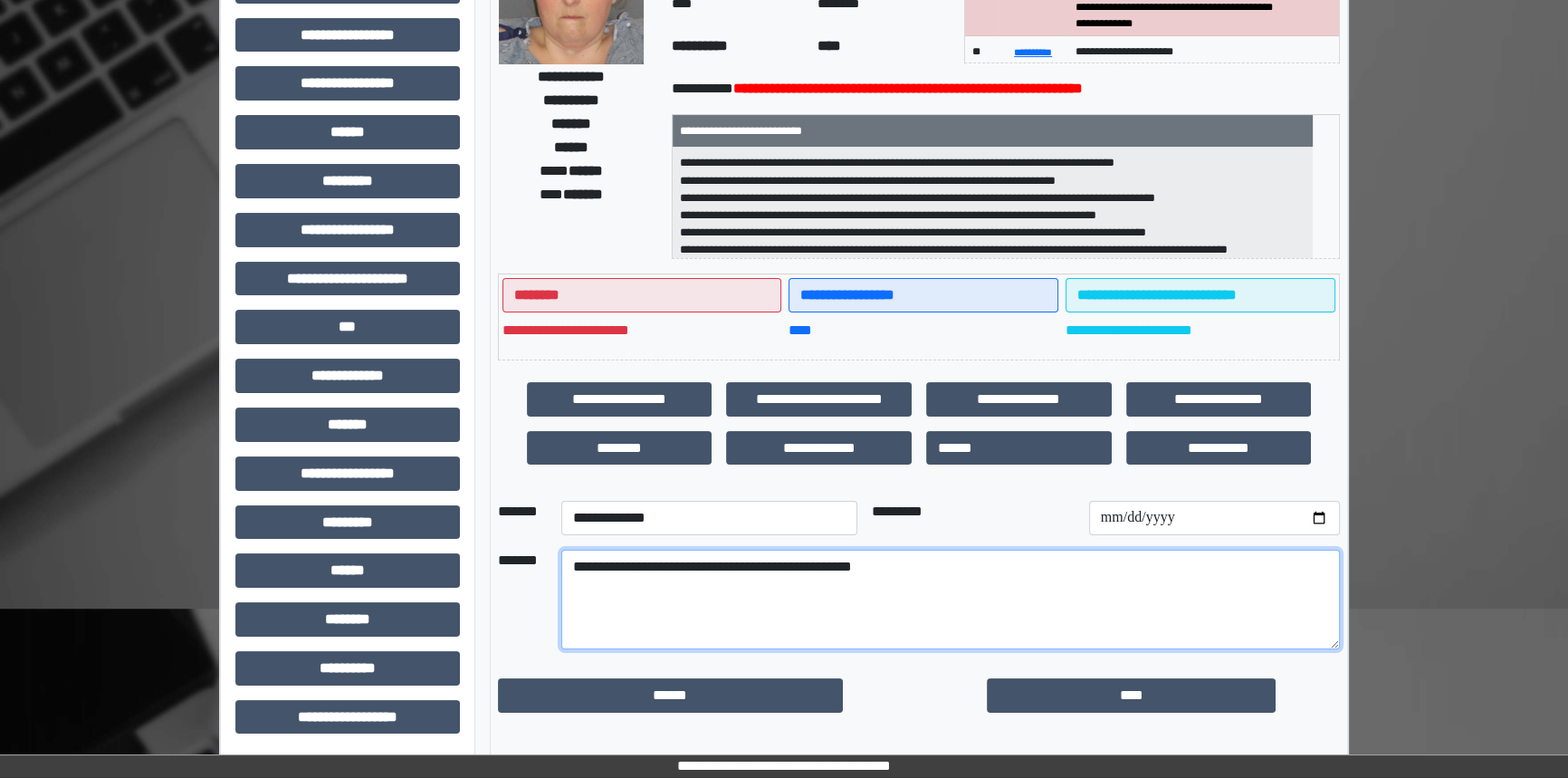 type on "**********" 